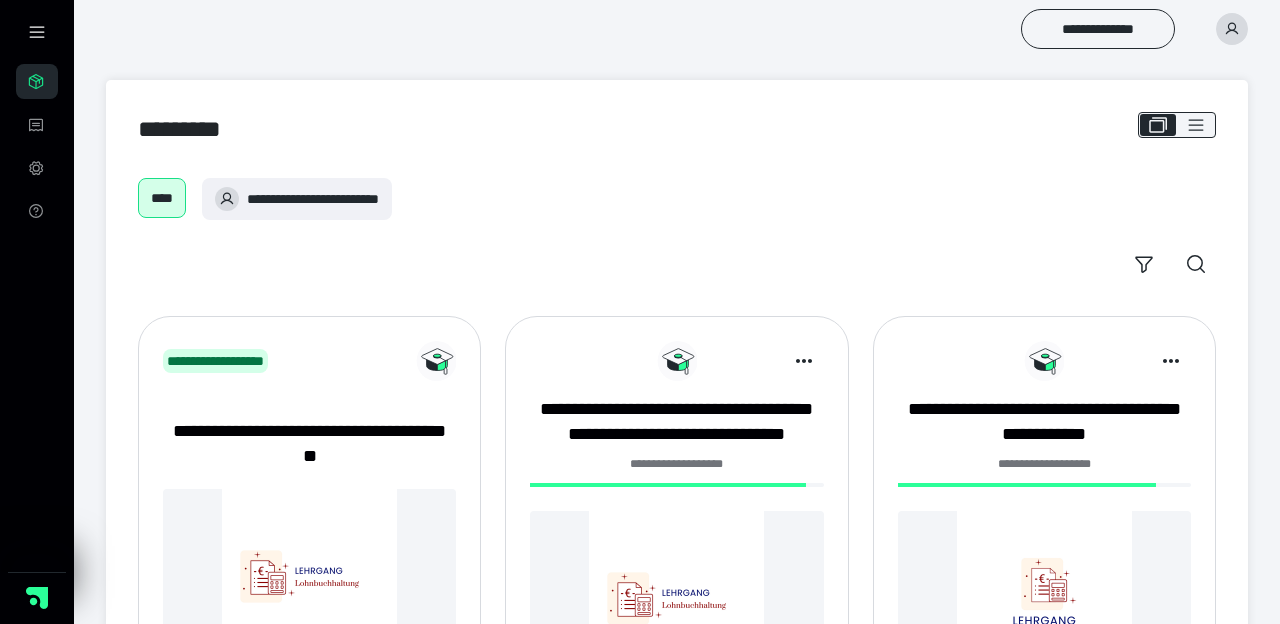scroll, scrollTop: 0, scrollLeft: 0, axis: both 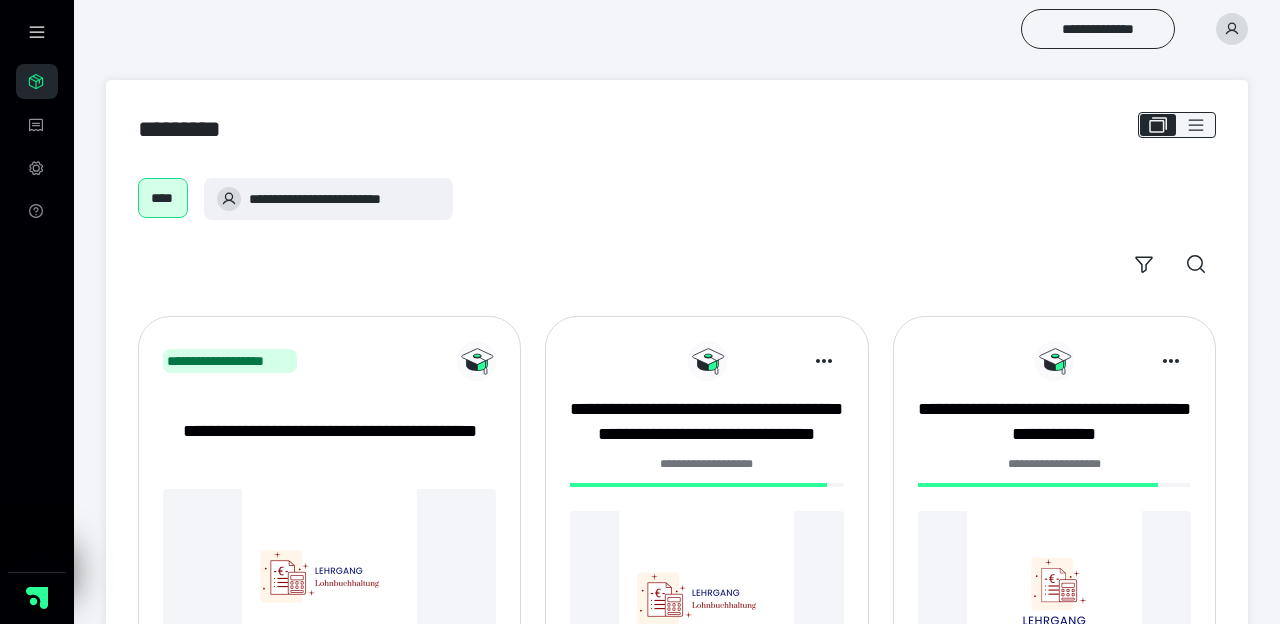 click on "**********" at bounding box center (1054, 533) 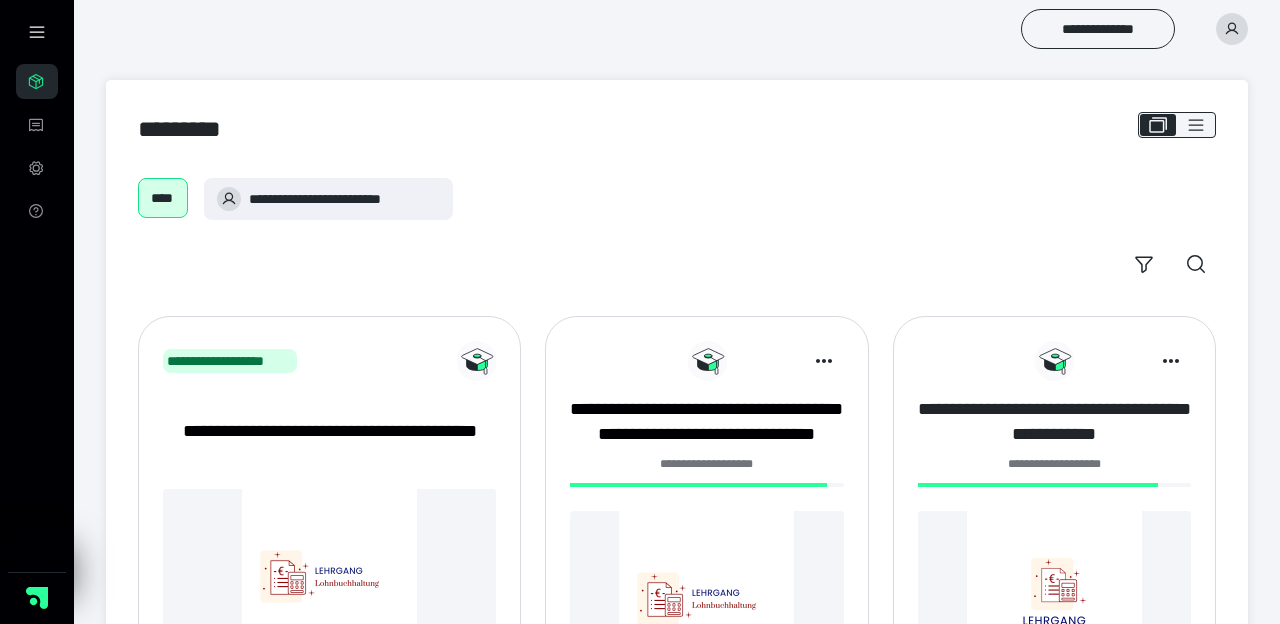 click on "**********" at bounding box center (1054, 422) 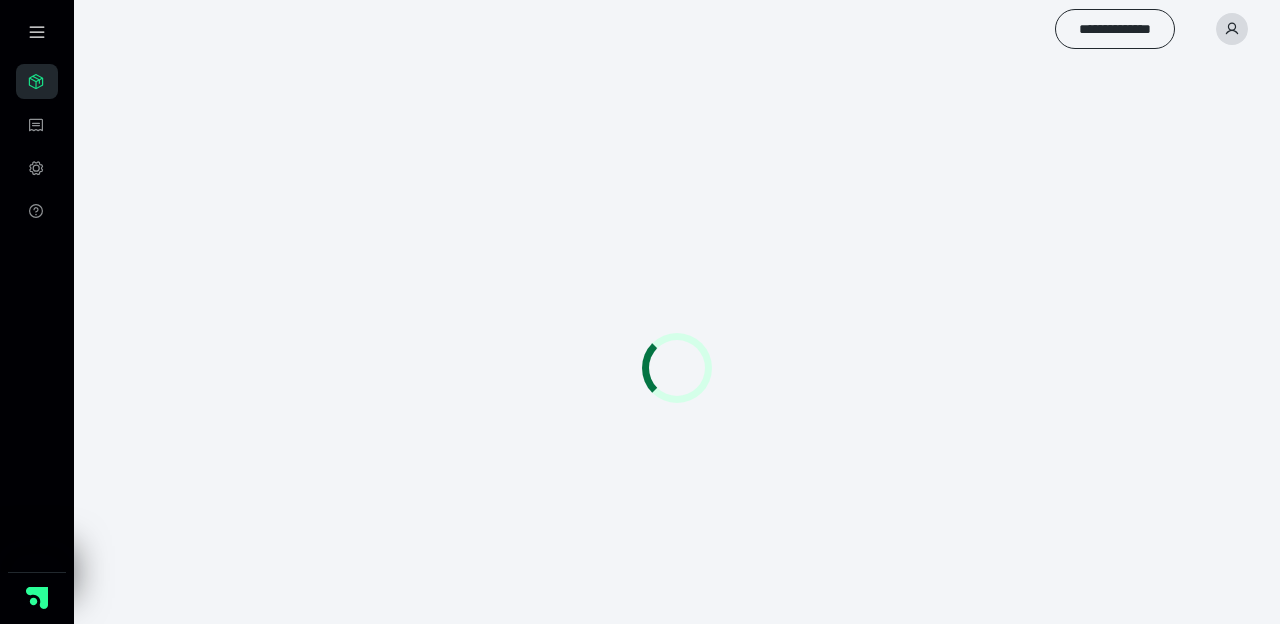 scroll, scrollTop: 0, scrollLeft: 0, axis: both 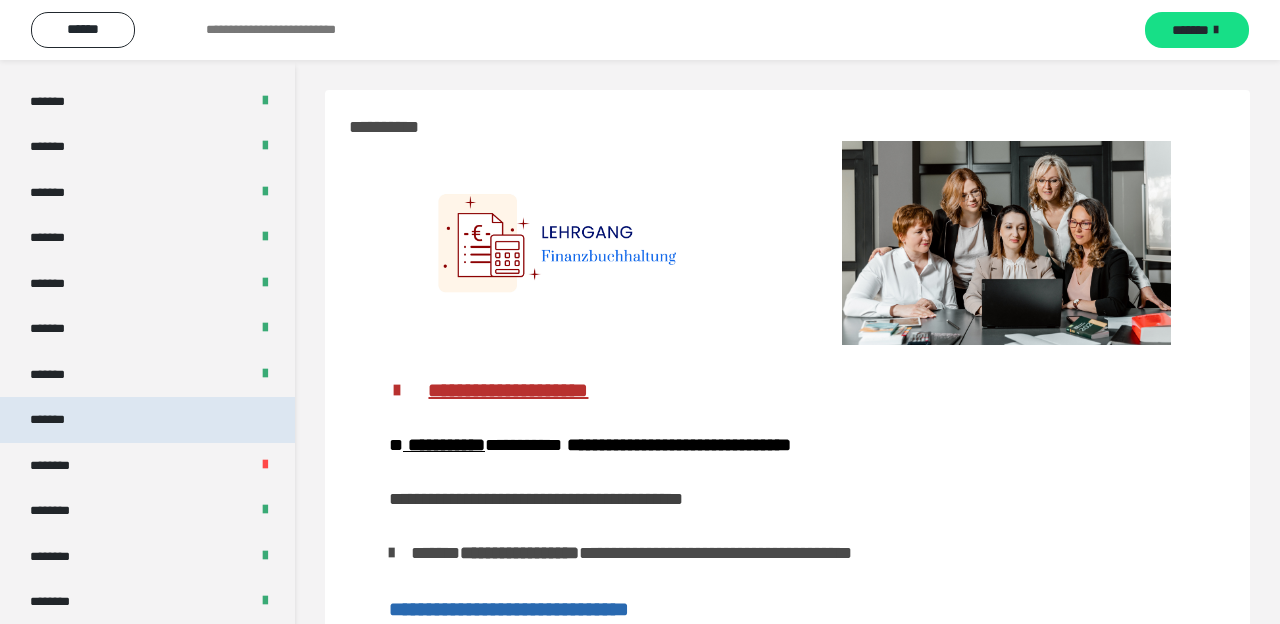 click on "*******" at bounding box center (147, 420) 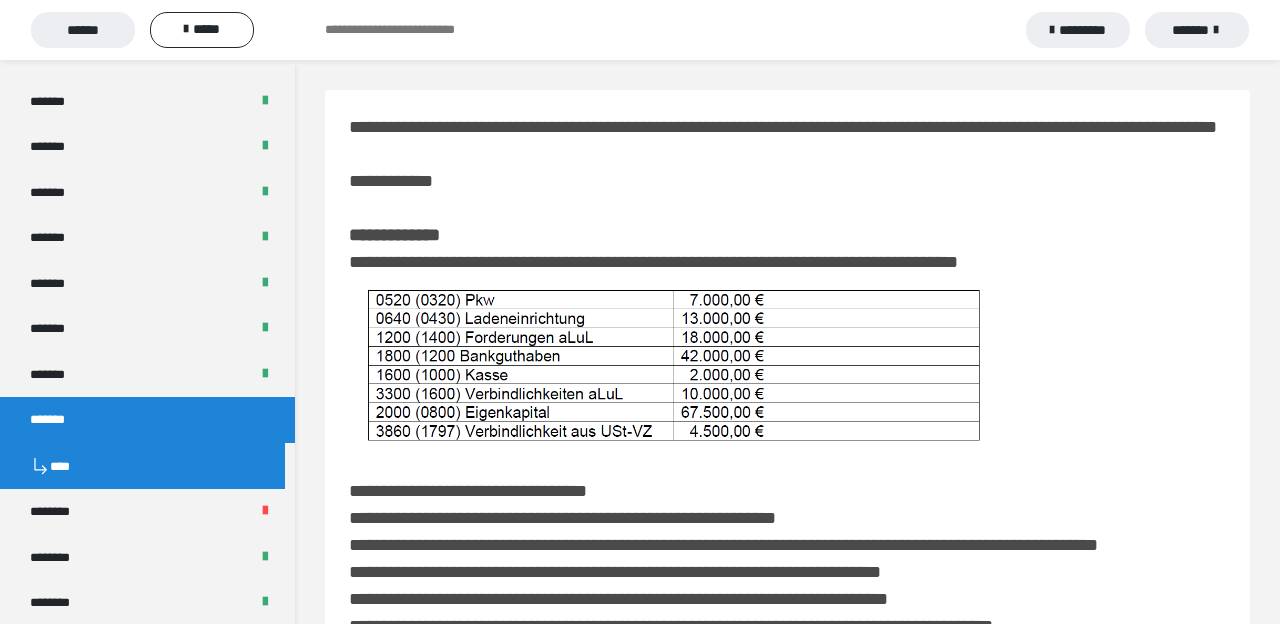 click on "*******" at bounding box center (1197, 30) 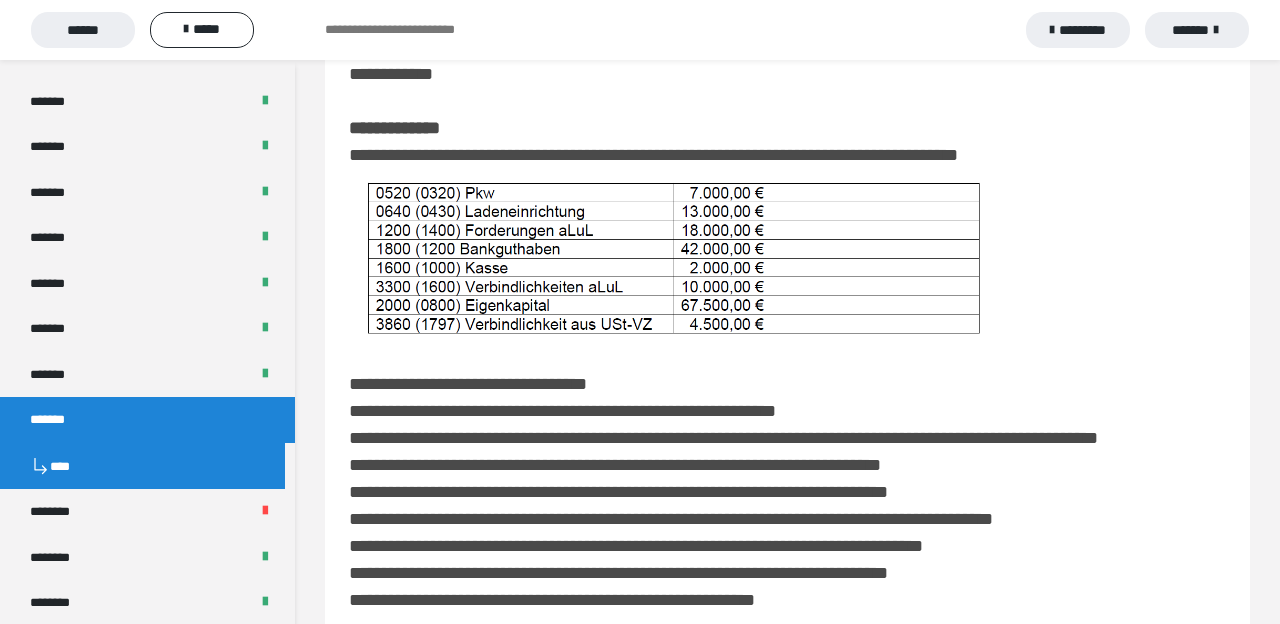 scroll, scrollTop: 108, scrollLeft: 0, axis: vertical 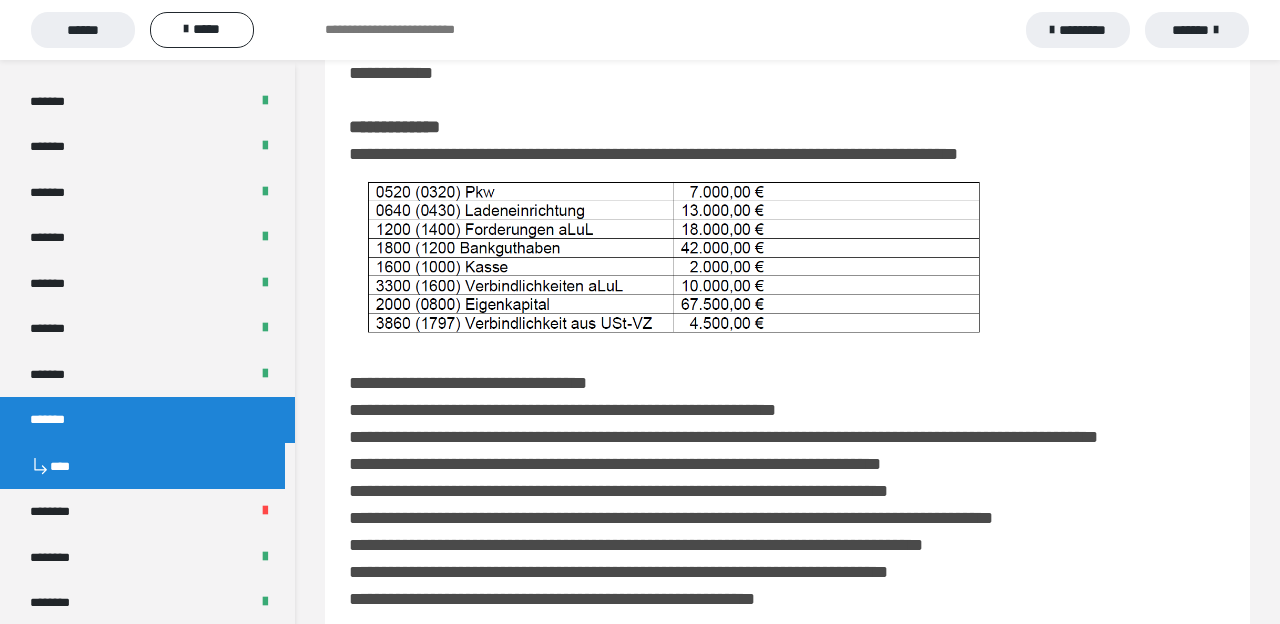 click on "*******" at bounding box center (1197, 30) 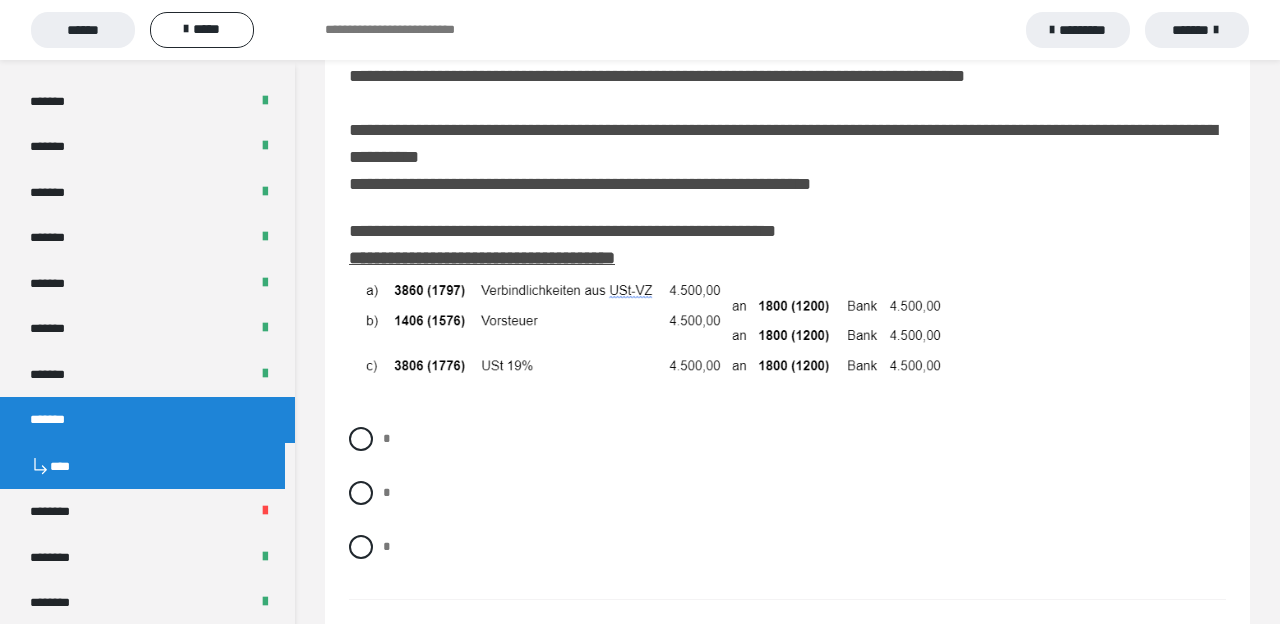 scroll, scrollTop: 786, scrollLeft: 0, axis: vertical 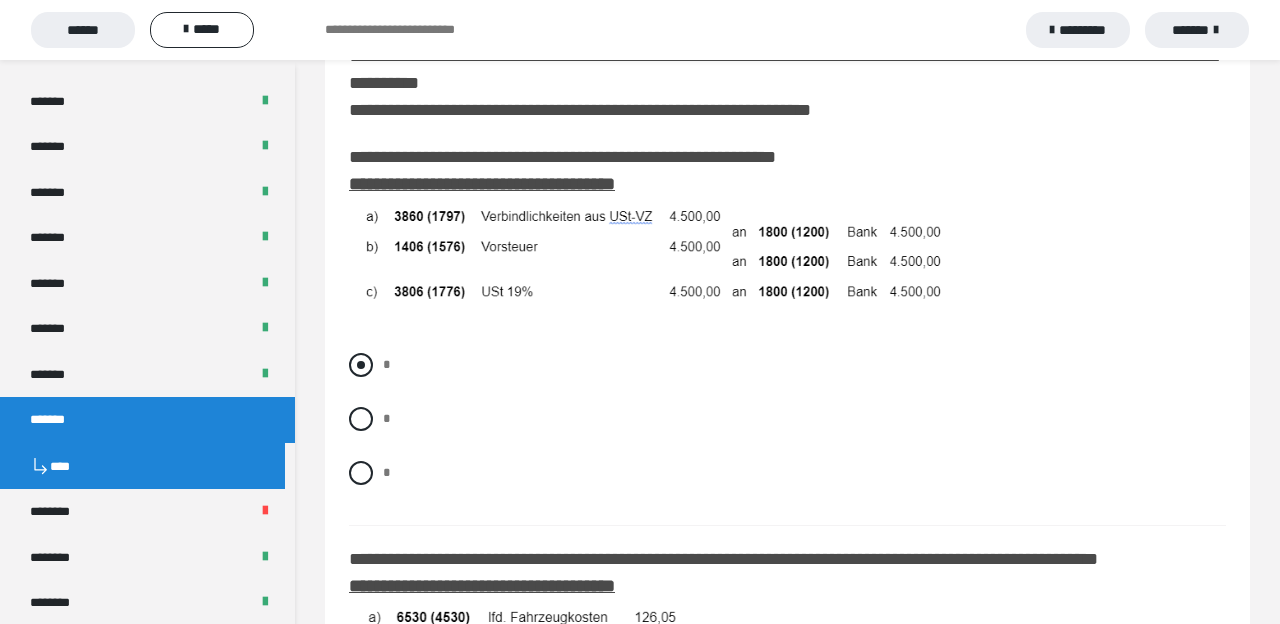click at bounding box center (361, 365) 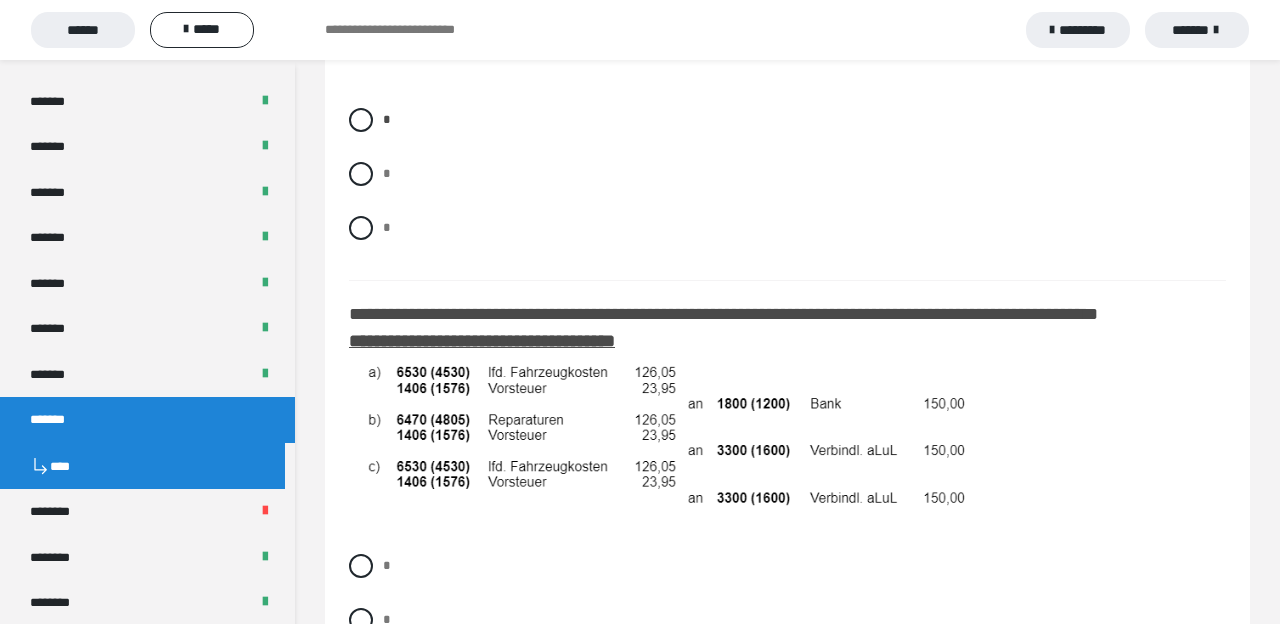 scroll, scrollTop: 1104, scrollLeft: 0, axis: vertical 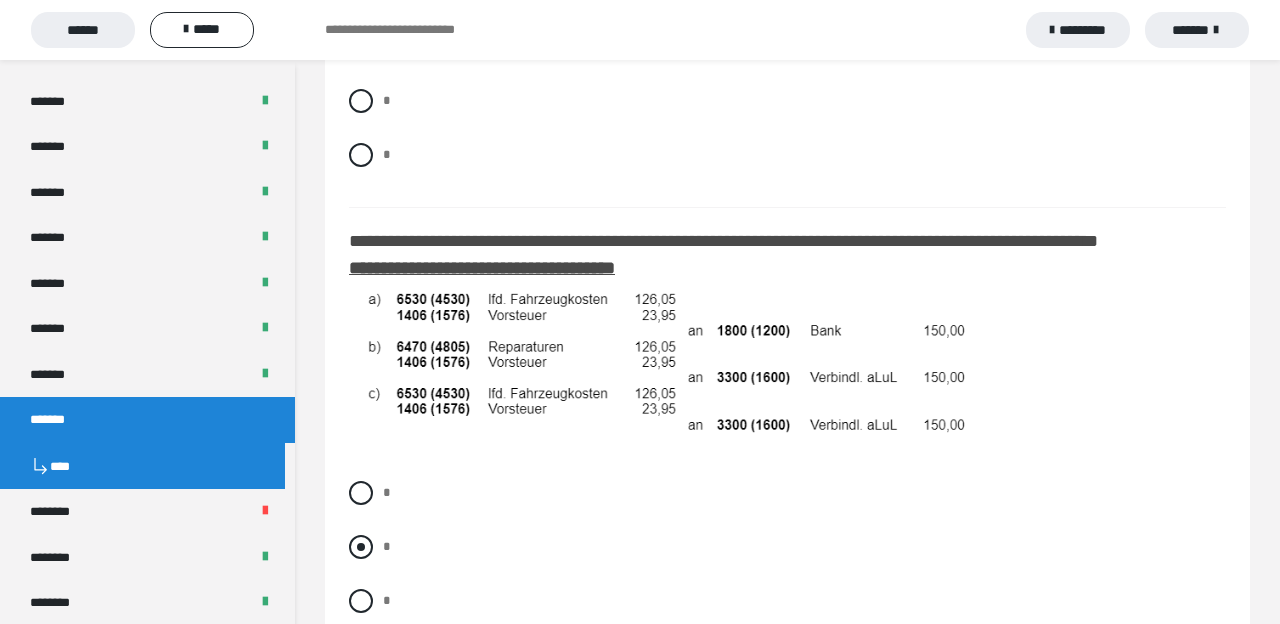 click at bounding box center (361, 547) 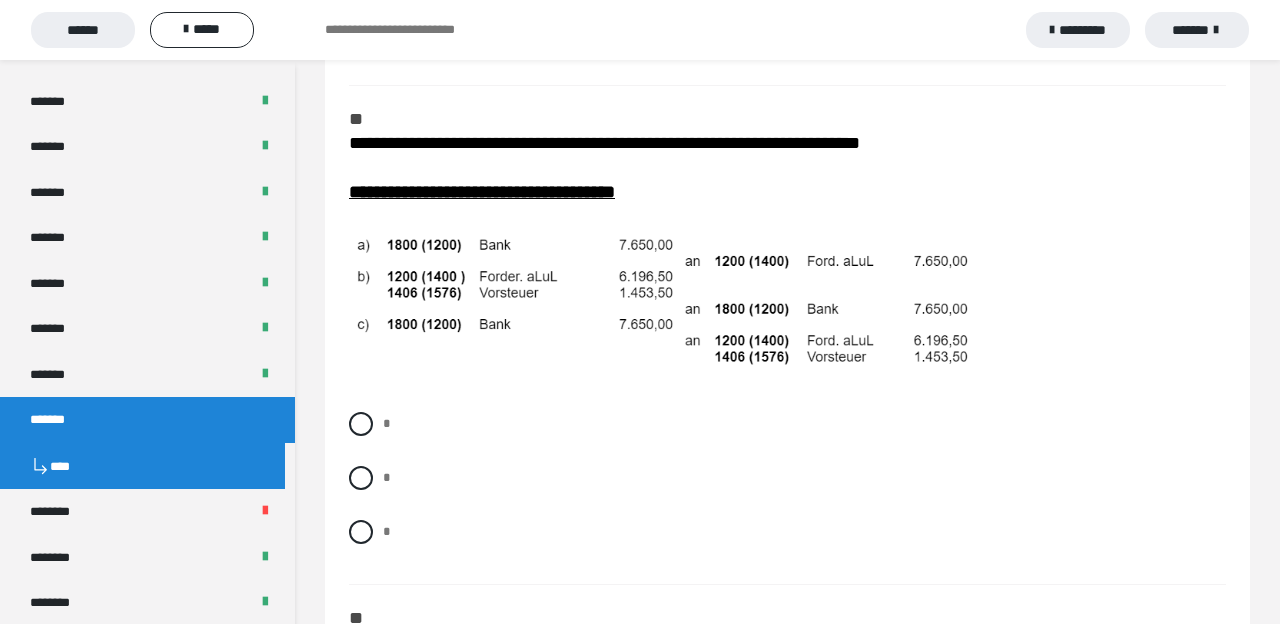 scroll, scrollTop: 1680, scrollLeft: 0, axis: vertical 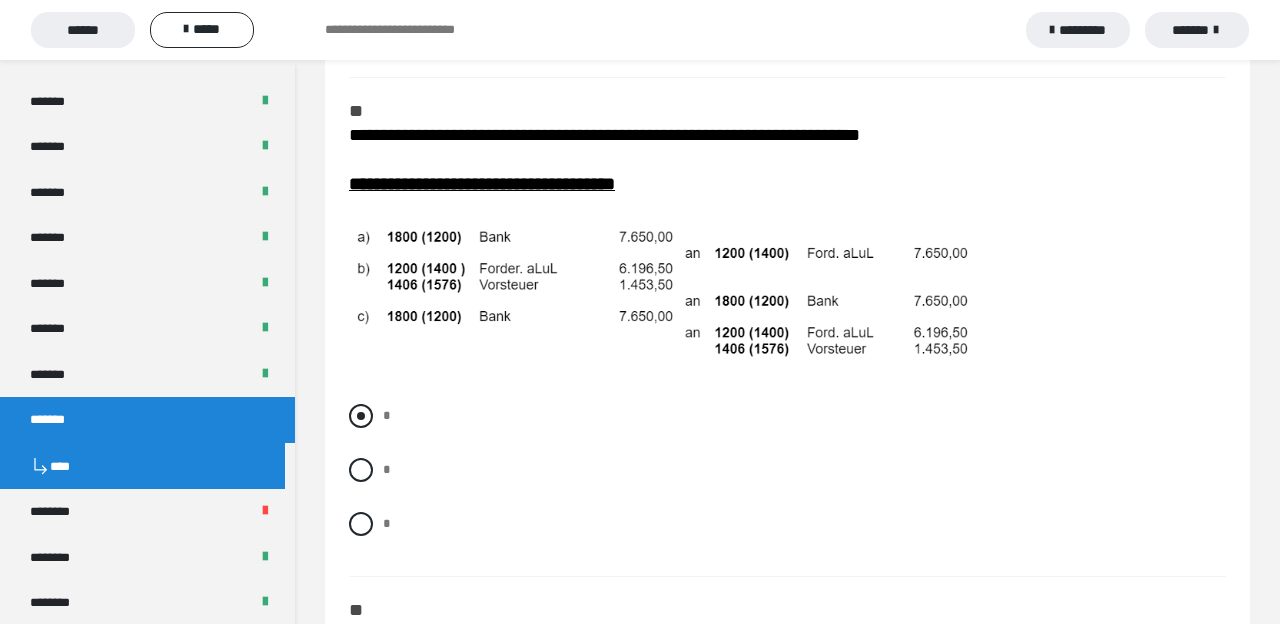 click at bounding box center [361, 416] 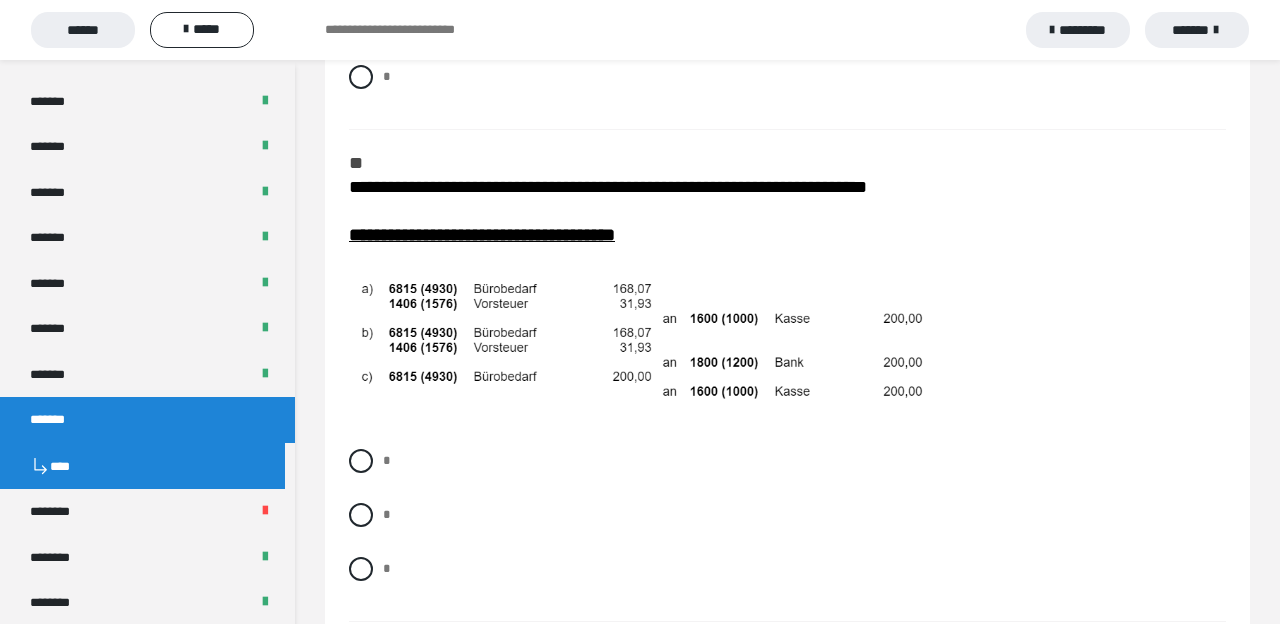 scroll, scrollTop: 2128, scrollLeft: 0, axis: vertical 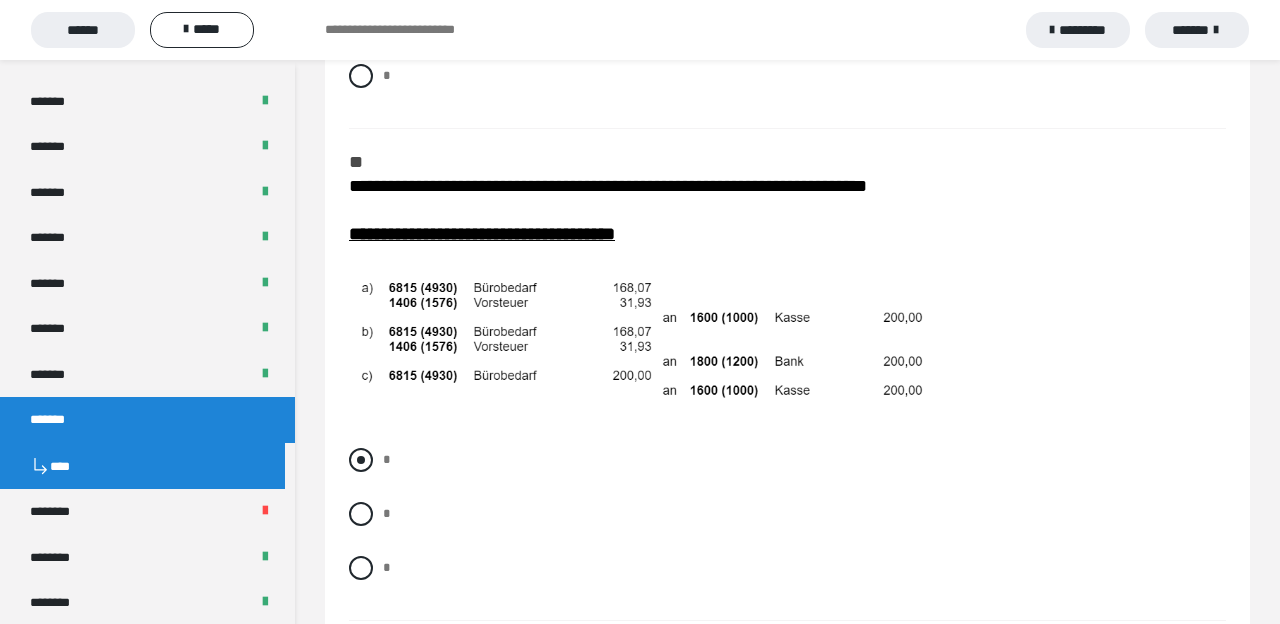 click at bounding box center (361, 460) 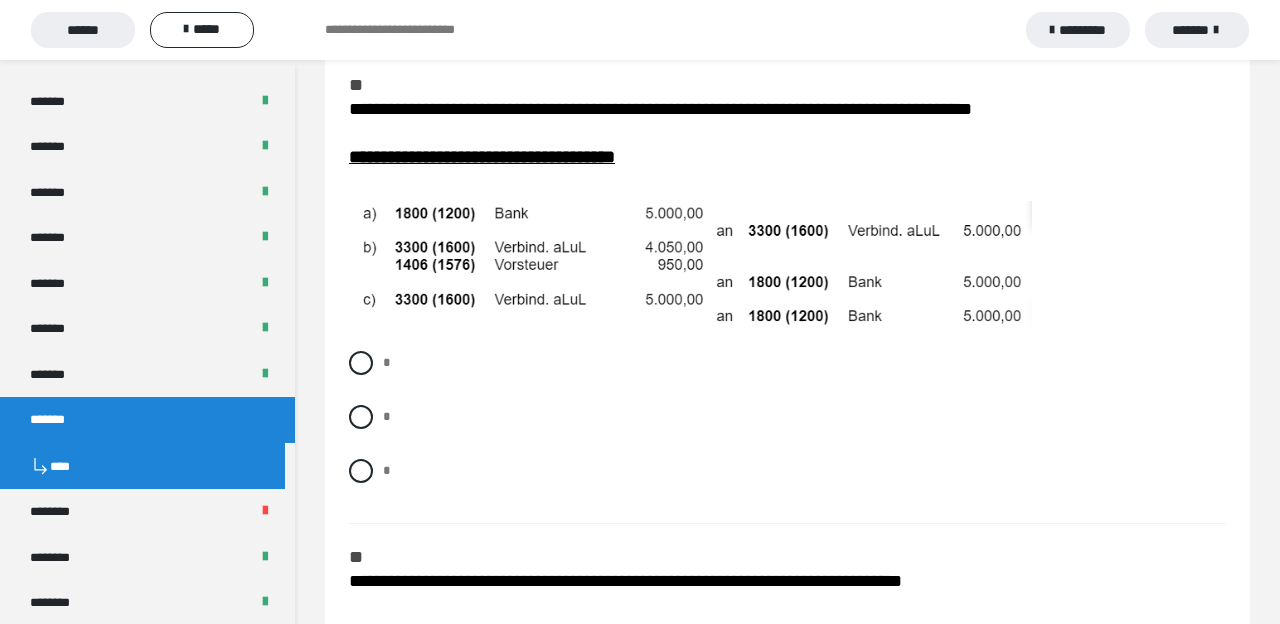 scroll, scrollTop: 2700, scrollLeft: 0, axis: vertical 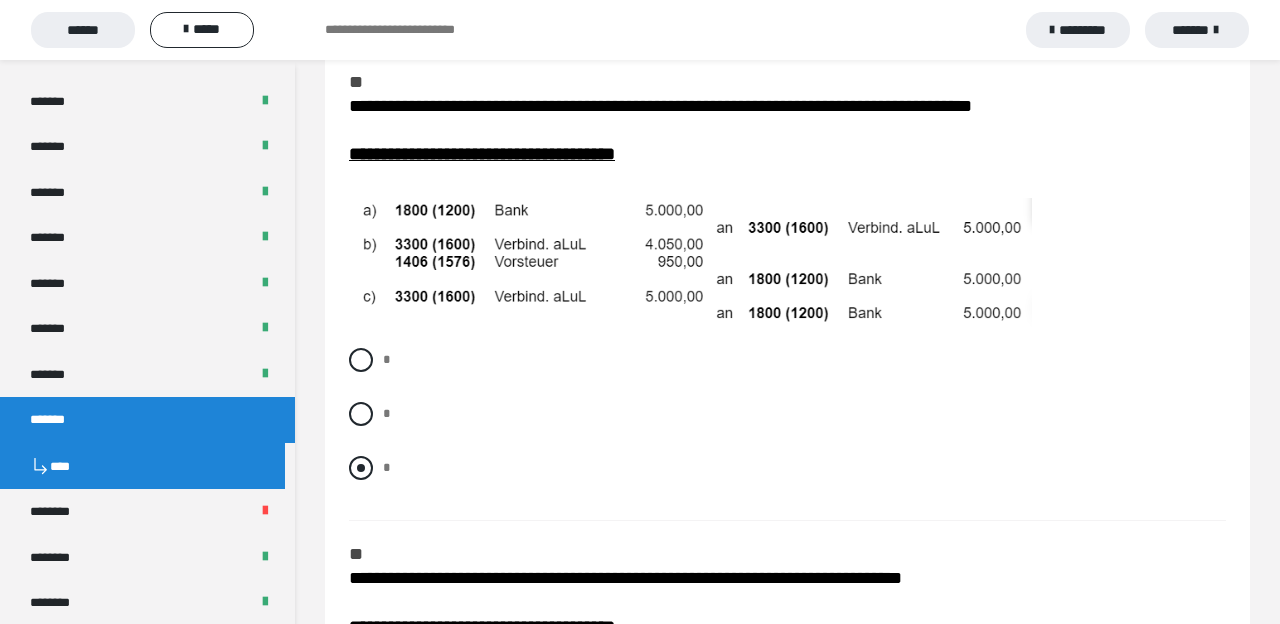 click on "*" at bounding box center (787, 468) 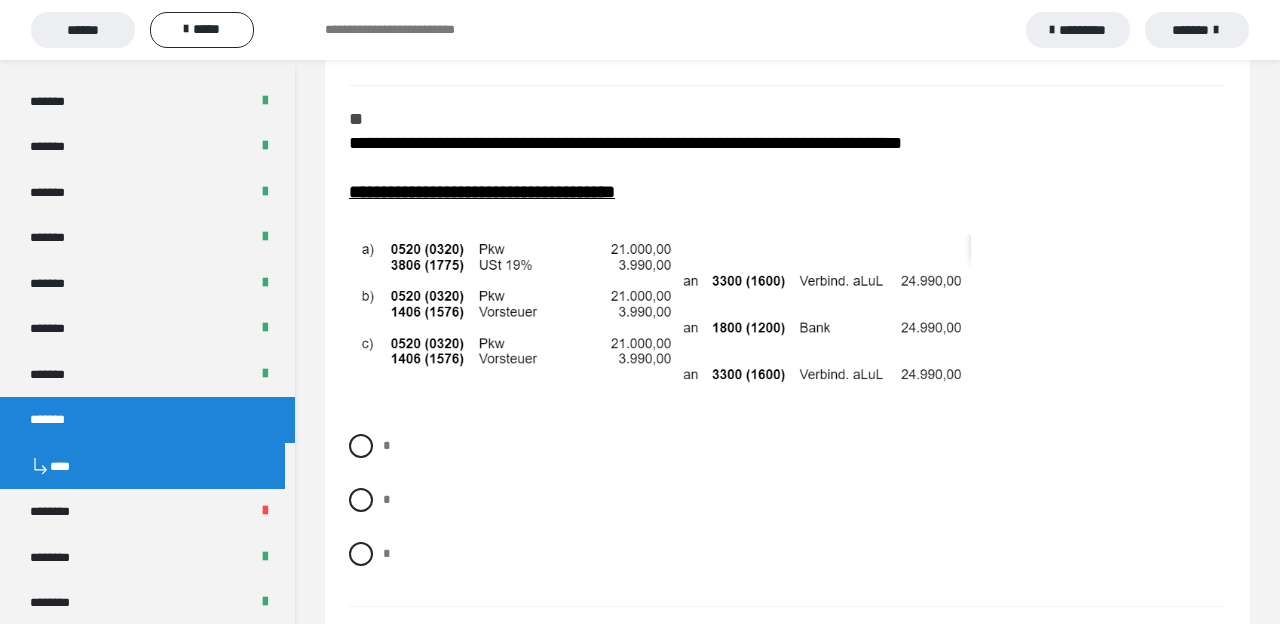 scroll, scrollTop: 3136, scrollLeft: 0, axis: vertical 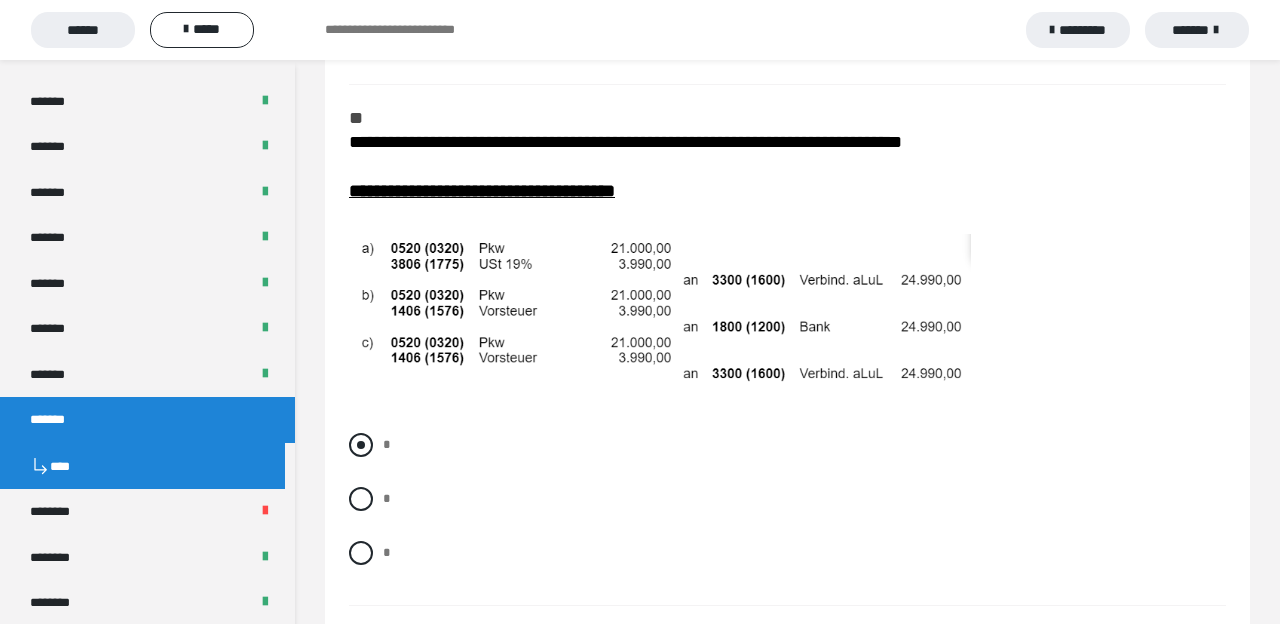 click at bounding box center [361, 445] 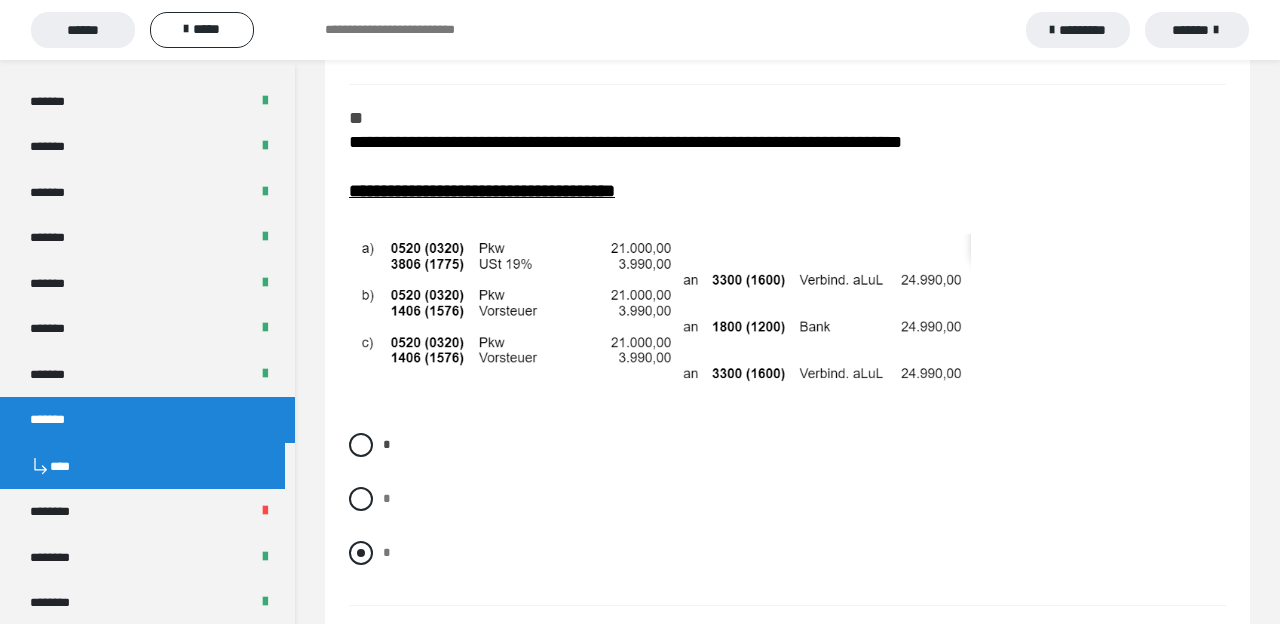 click at bounding box center [361, 553] 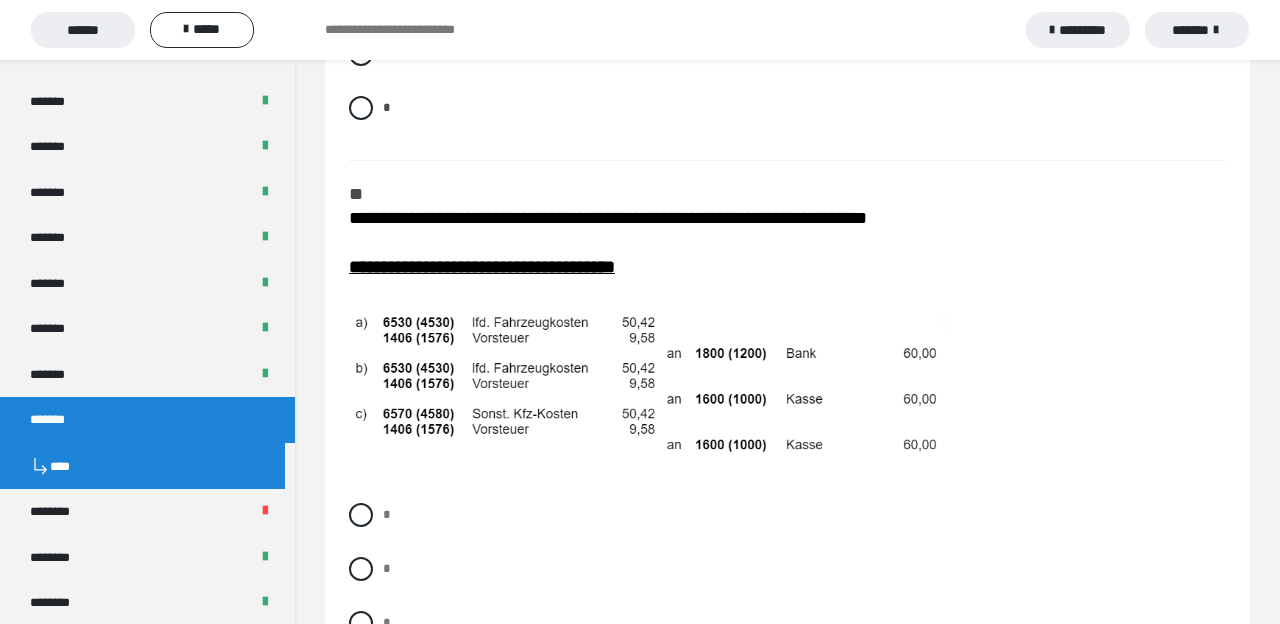 scroll, scrollTop: 3582, scrollLeft: 0, axis: vertical 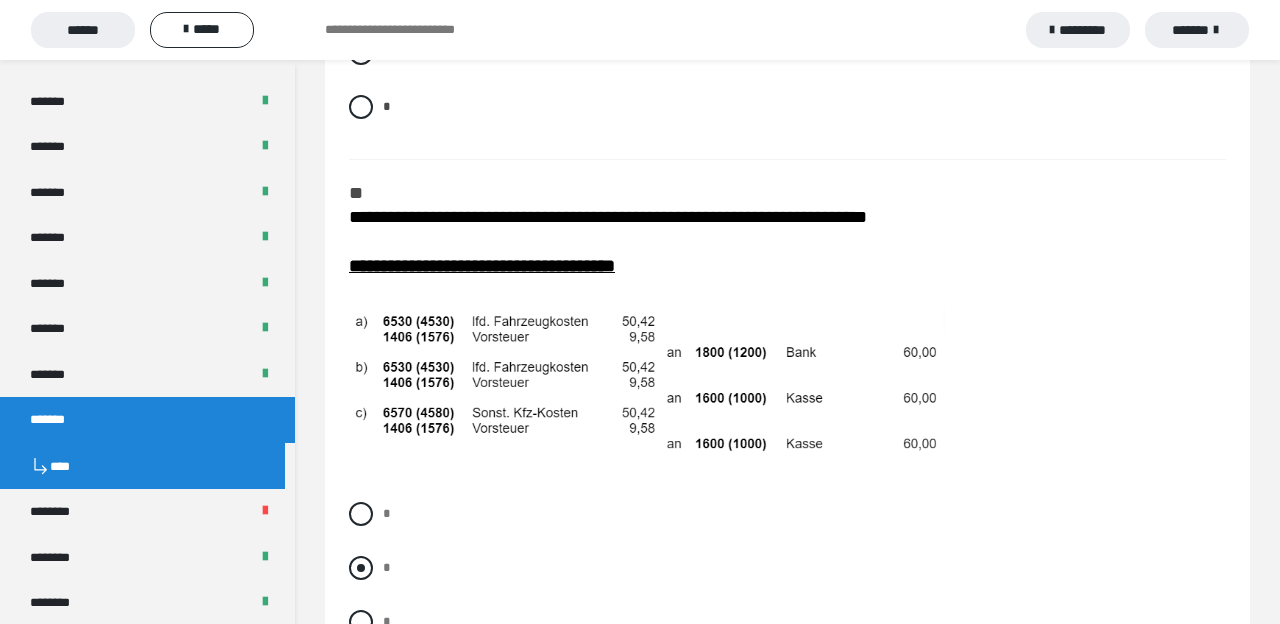 click at bounding box center (361, 568) 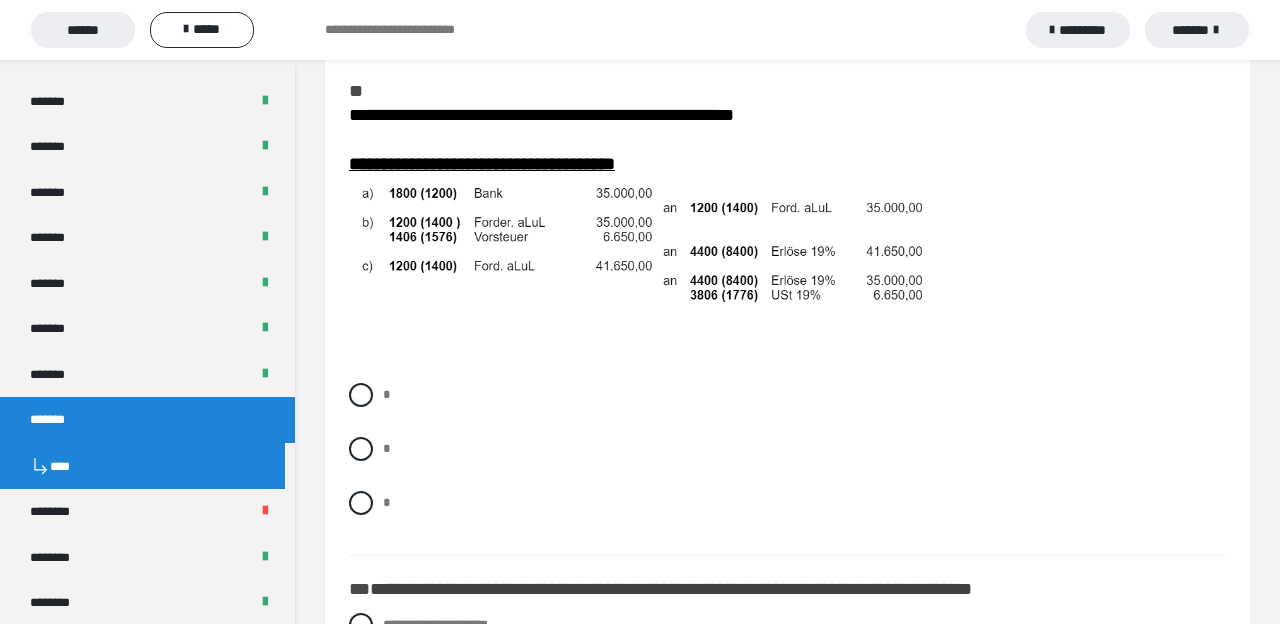scroll, scrollTop: 4201, scrollLeft: 0, axis: vertical 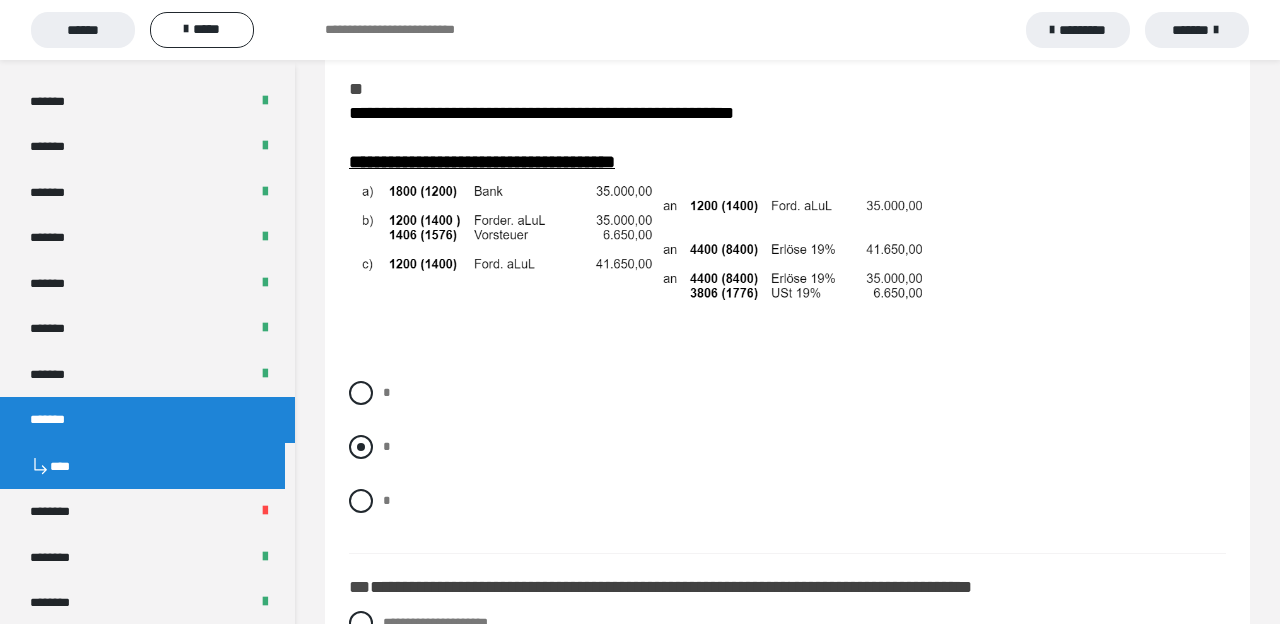 click at bounding box center [361, 447] 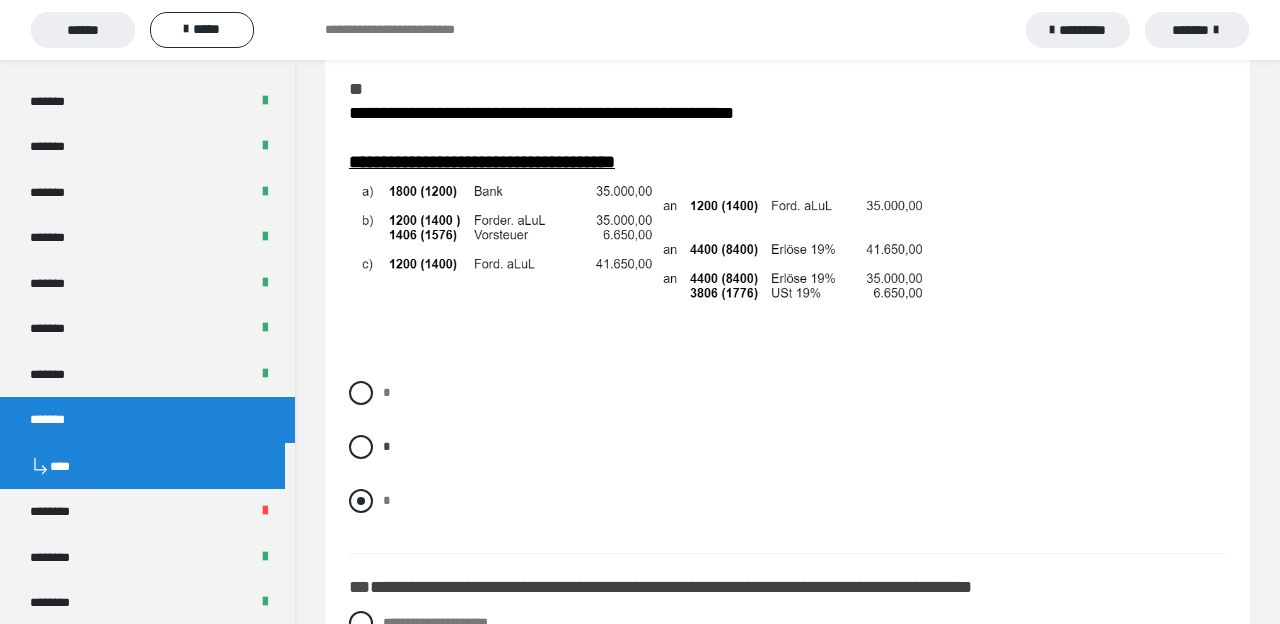 click at bounding box center (361, 501) 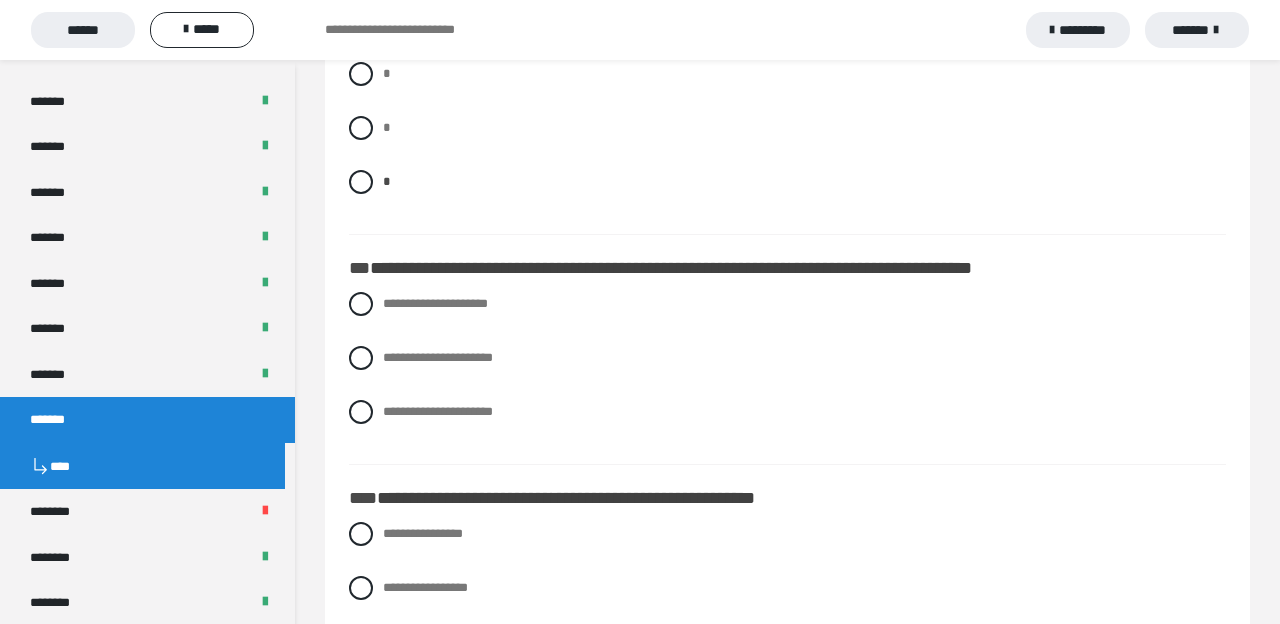 scroll, scrollTop: 4541, scrollLeft: 0, axis: vertical 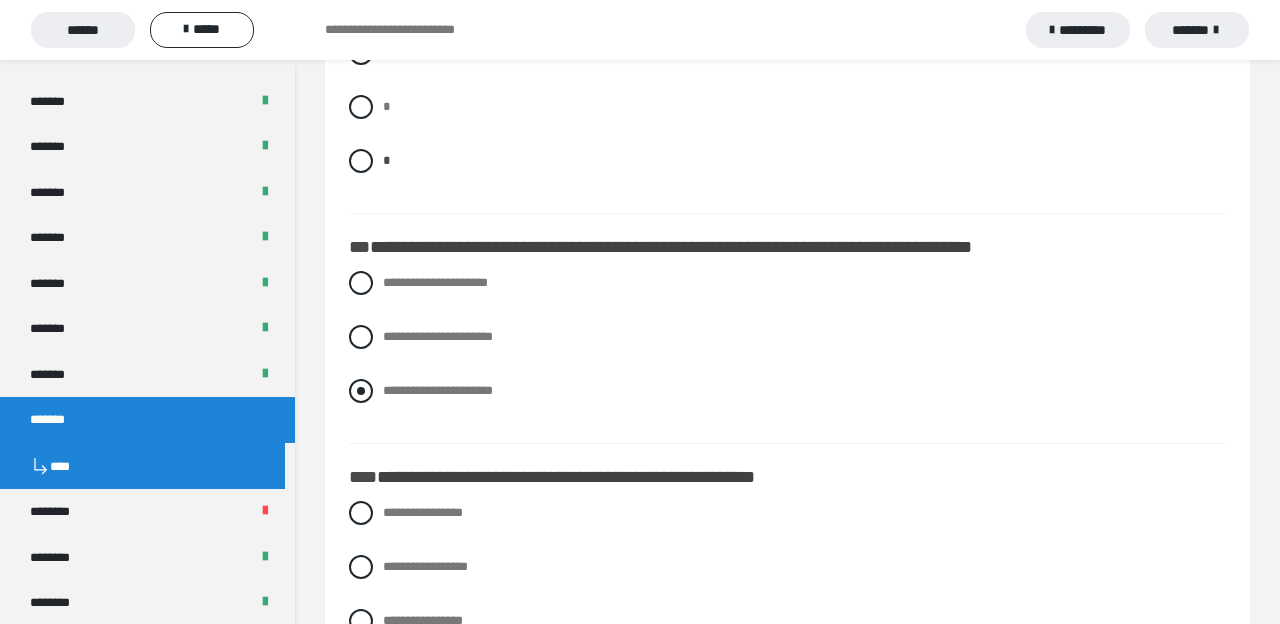 click at bounding box center (361, 391) 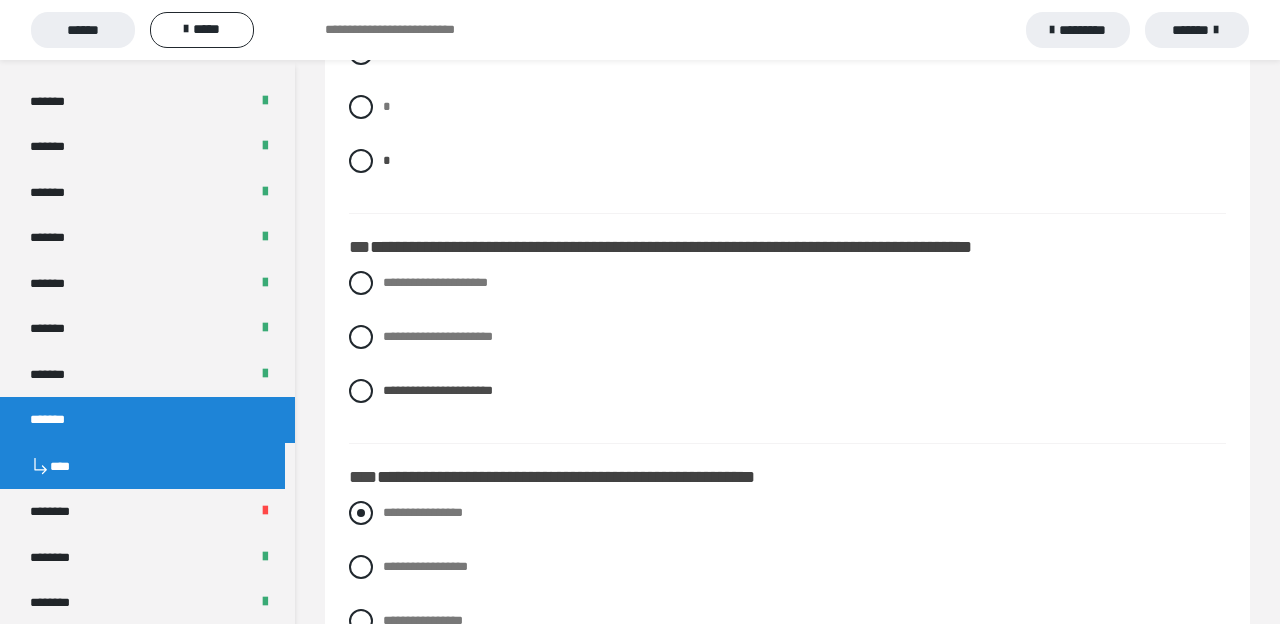 click at bounding box center [361, 513] 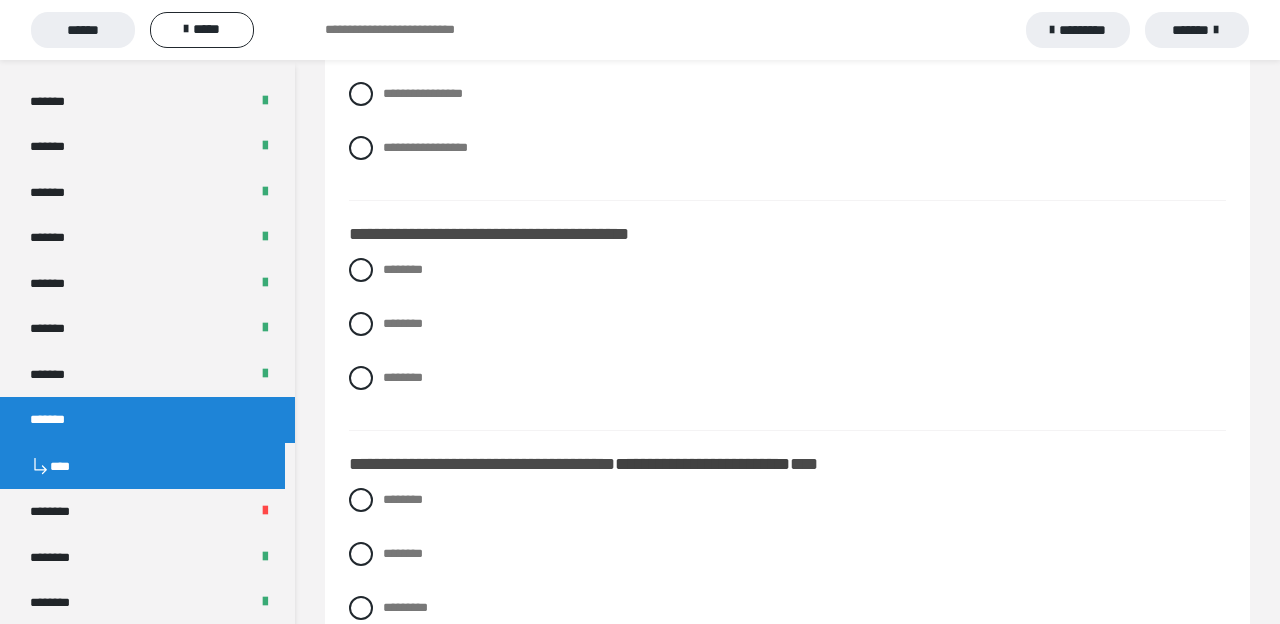 scroll, scrollTop: 5074, scrollLeft: 0, axis: vertical 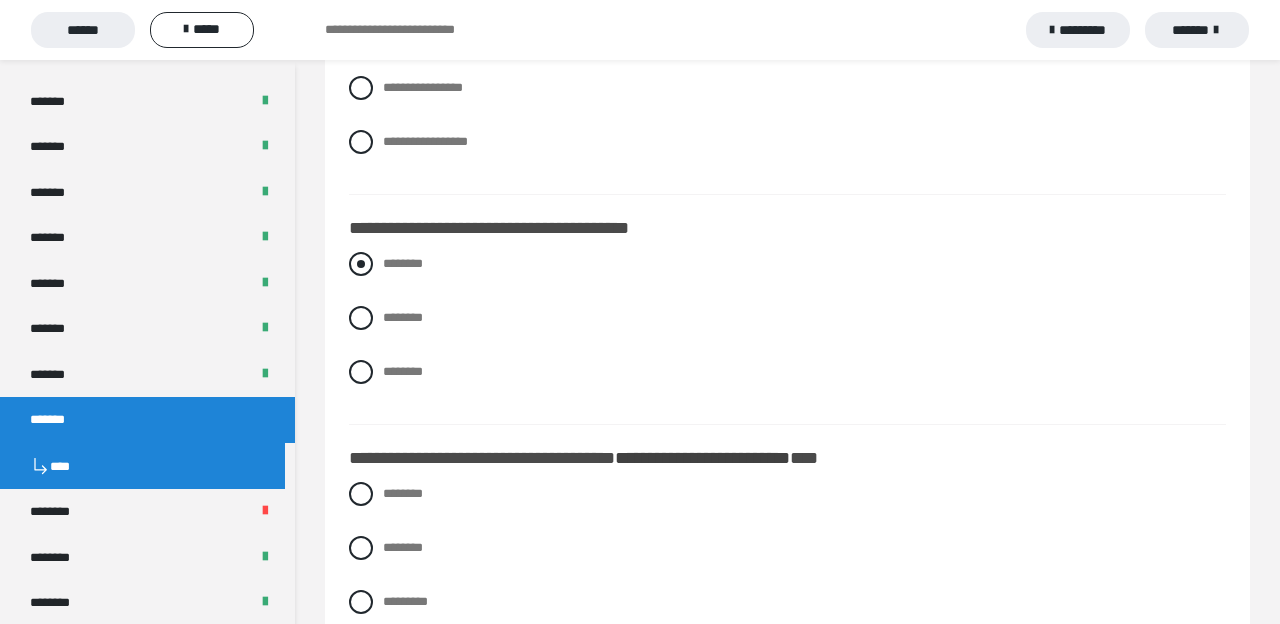 click at bounding box center (361, 264) 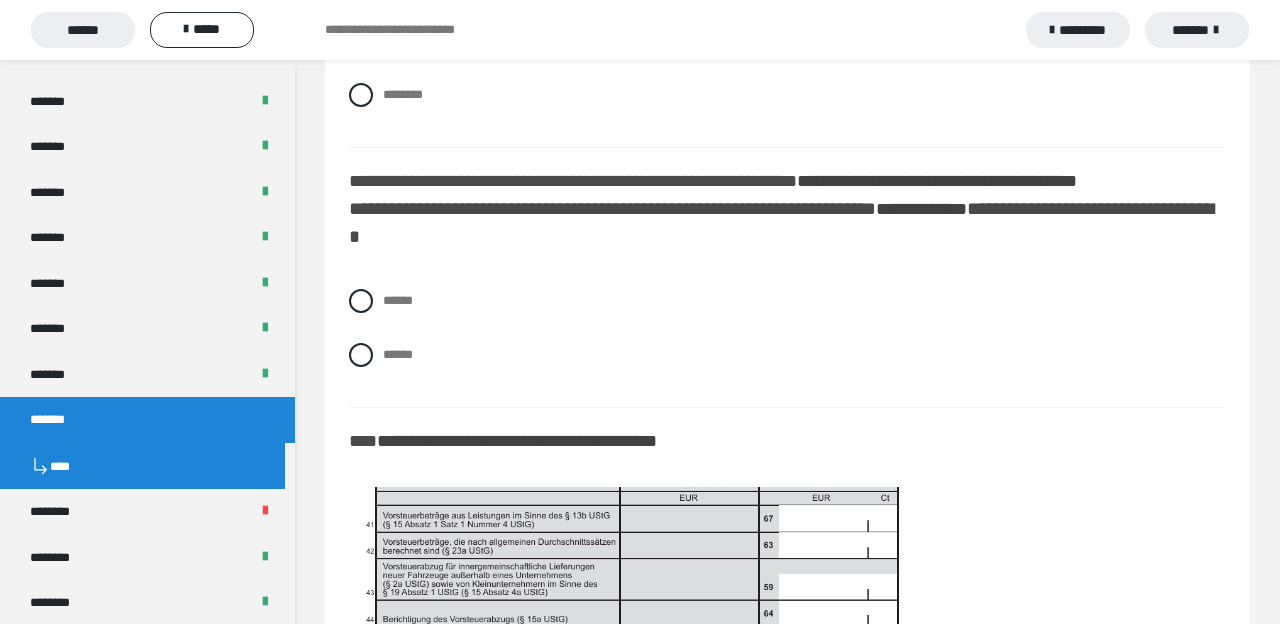 scroll, scrollTop: 5709, scrollLeft: 0, axis: vertical 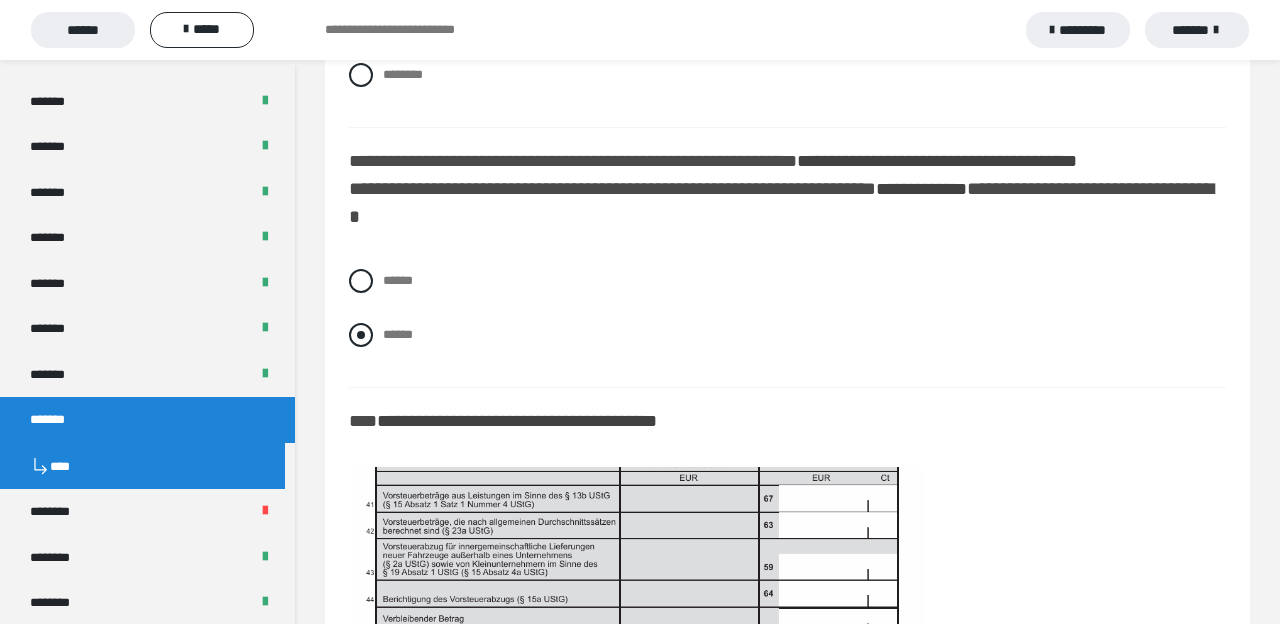 click at bounding box center (361, 335) 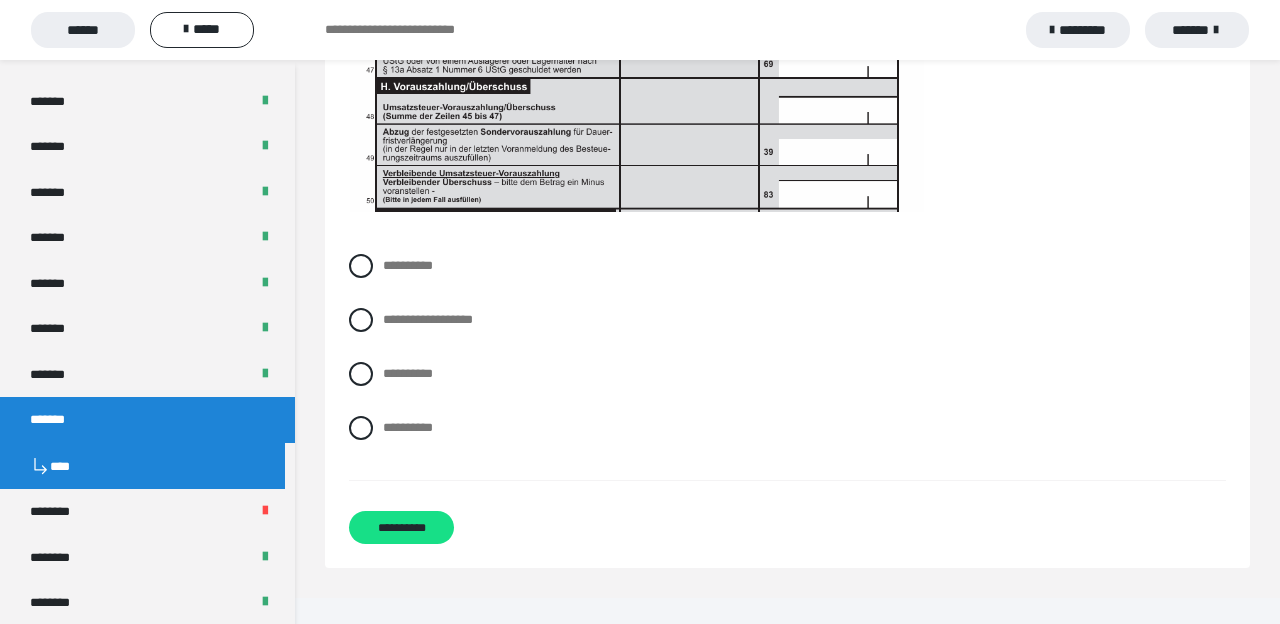 scroll, scrollTop: 6368, scrollLeft: 0, axis: vertical 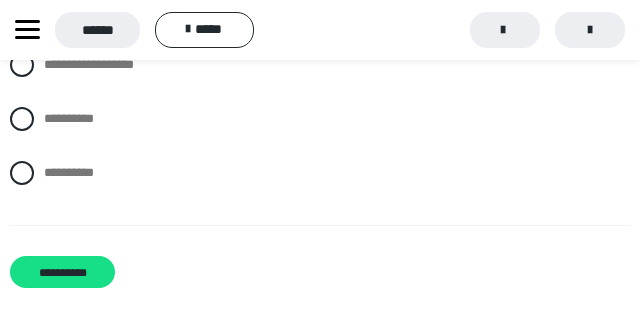 click on "**********" at bounding box center [50, 5] 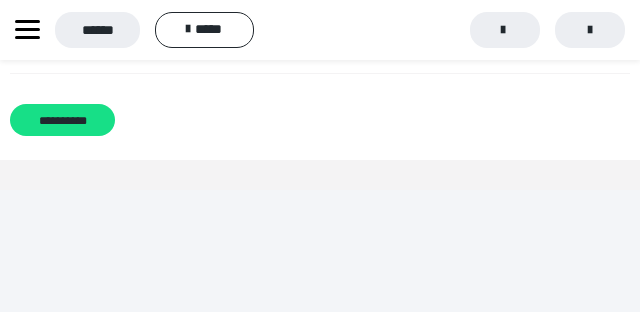 scroll, scrollTop: 6951, scrollLeft: 0, axis: vertical 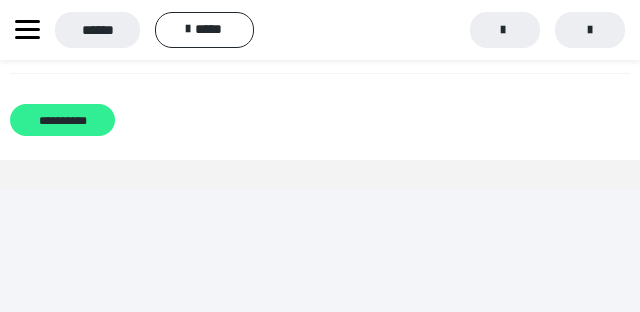 click on "**********" at bounding box center (62, 120) 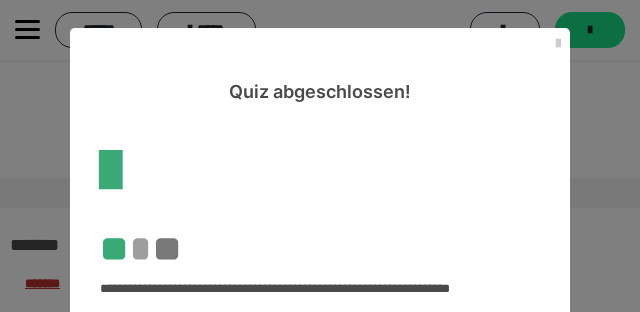 scroll, scrollTop: 4095, scrollLeft: 0, axis: vertical 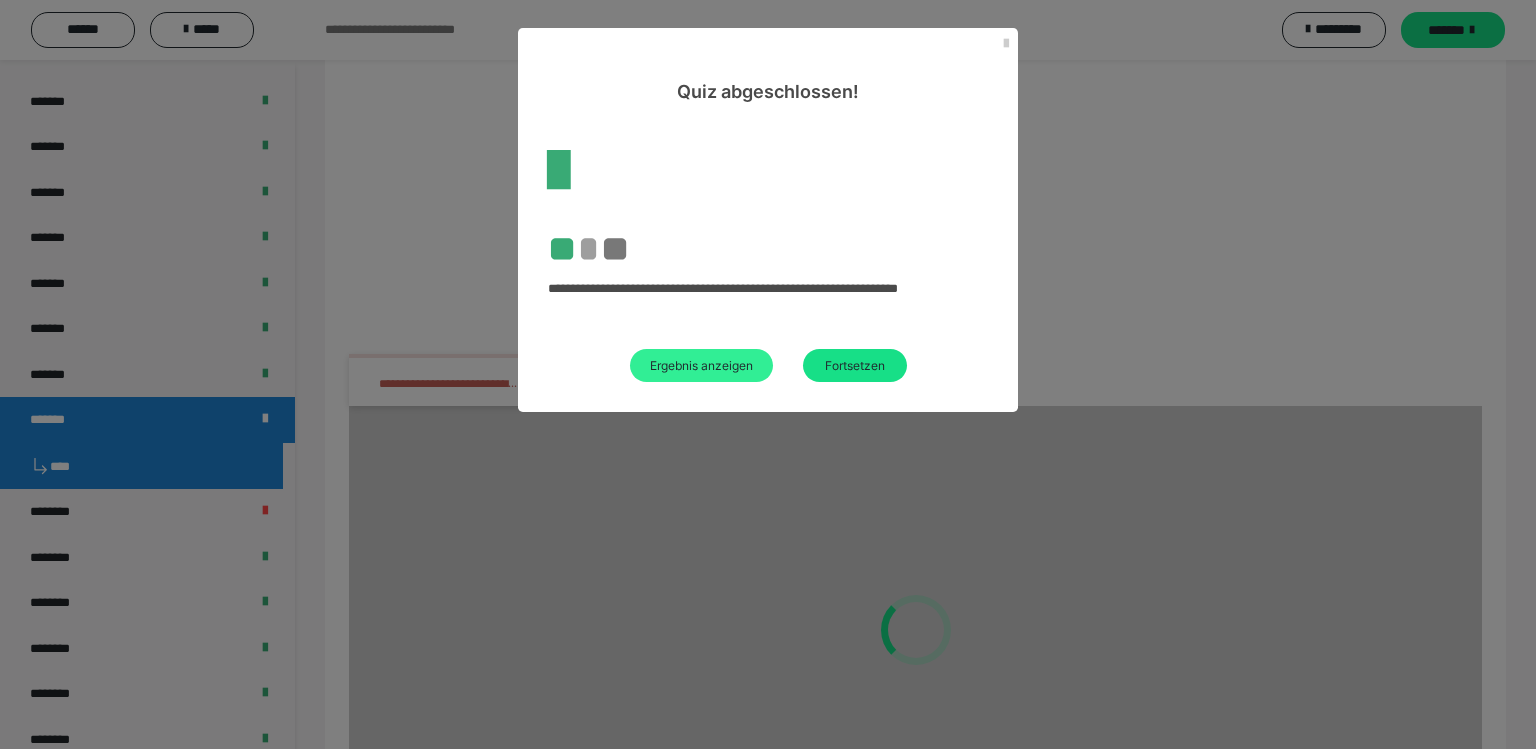 click on "Ergebnis anzeigen" at bounding box center (701, 365) 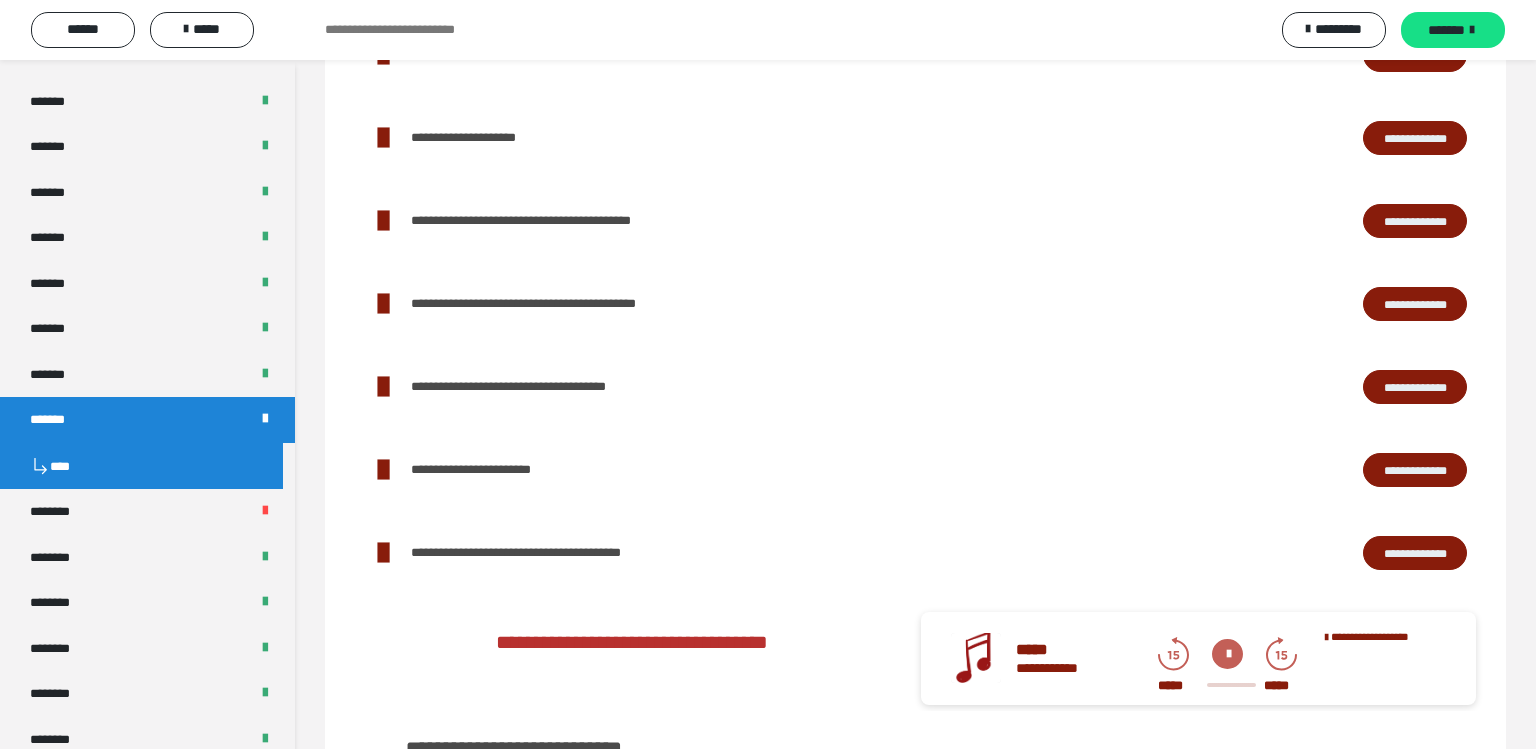 scroll, scrollTop: 8211, scrollLeft: 0, axis: vertical 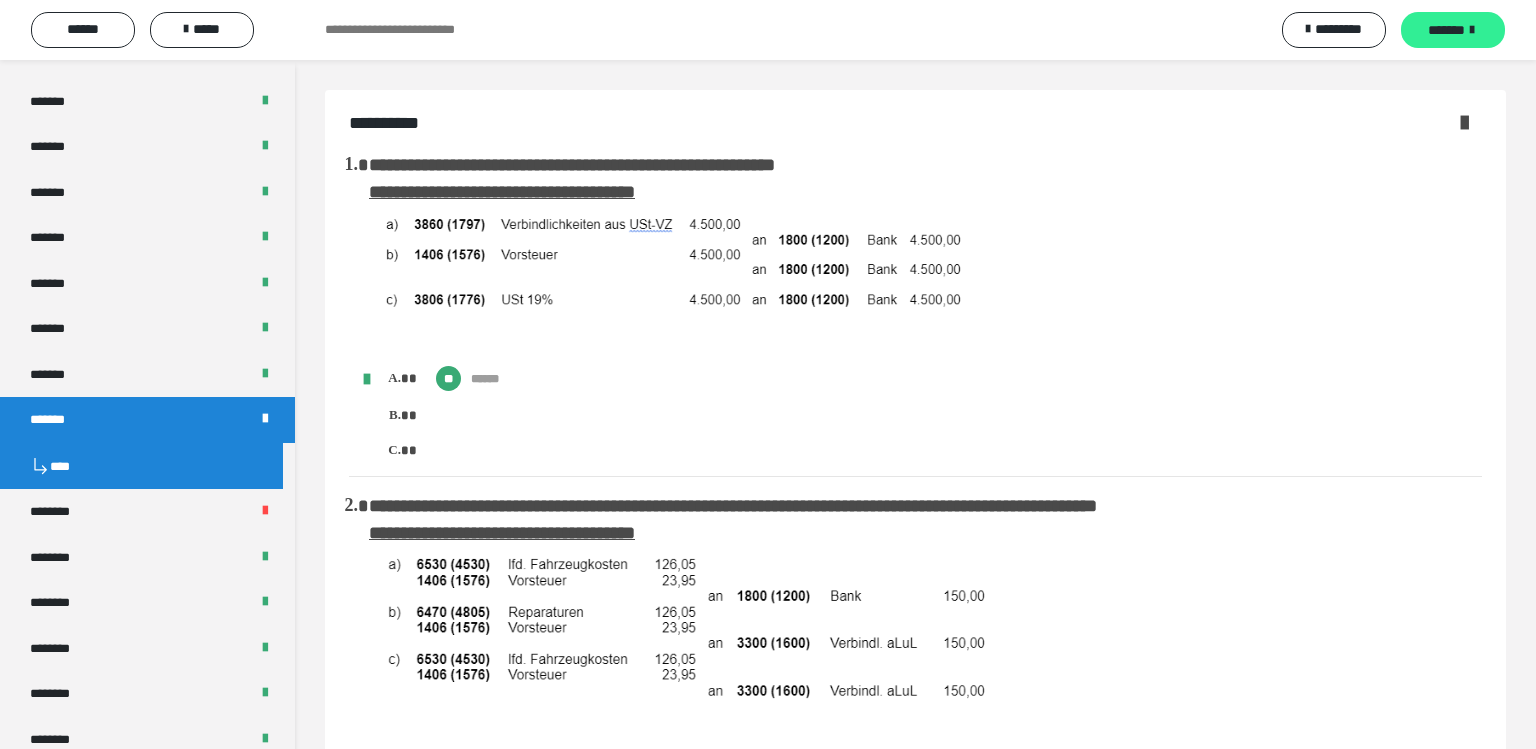 drag, startPoint x: 1525, startPoint y: 58, endPoint x: 1420, endPoint y: 23, distance: 110.67972 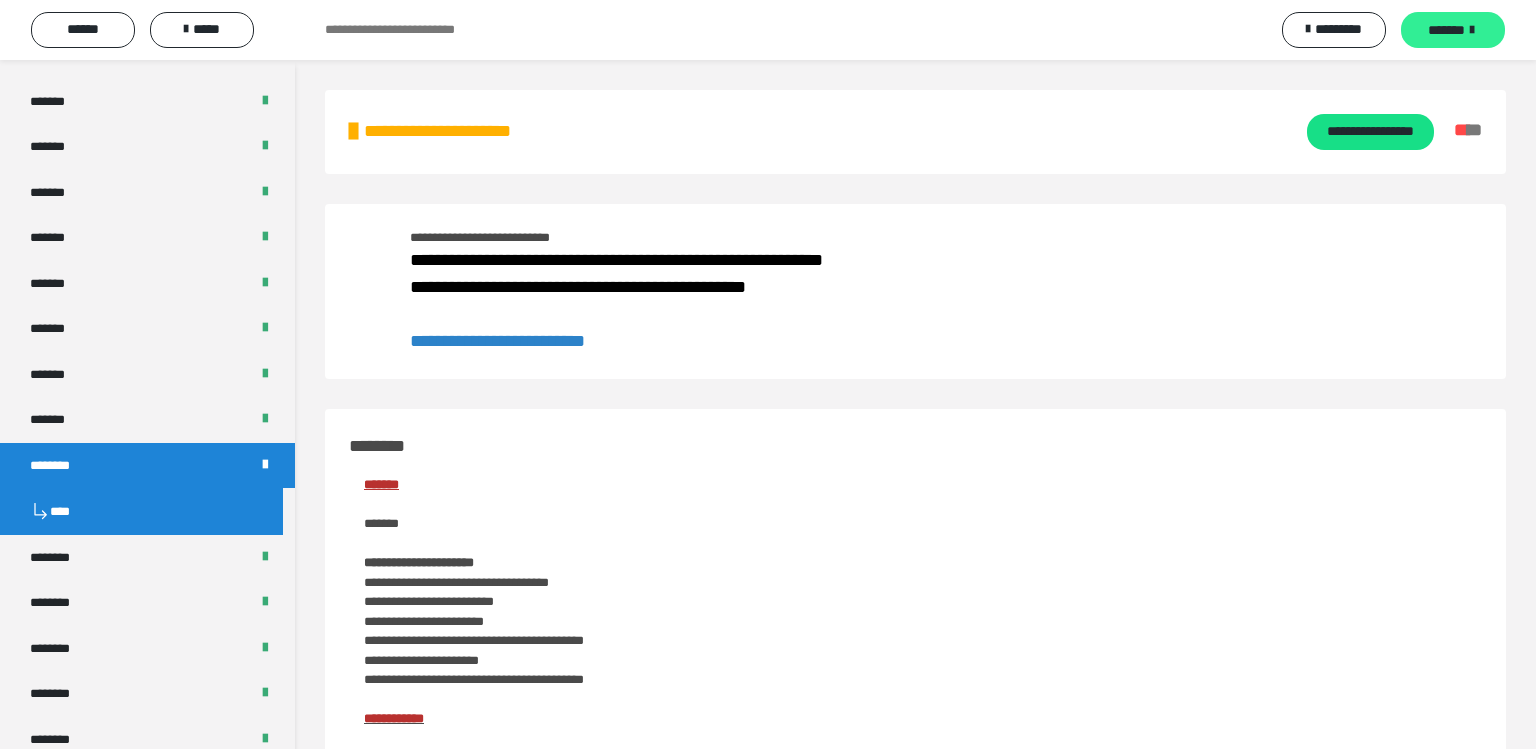 click on "*******" at bounding box center [1446, 30] 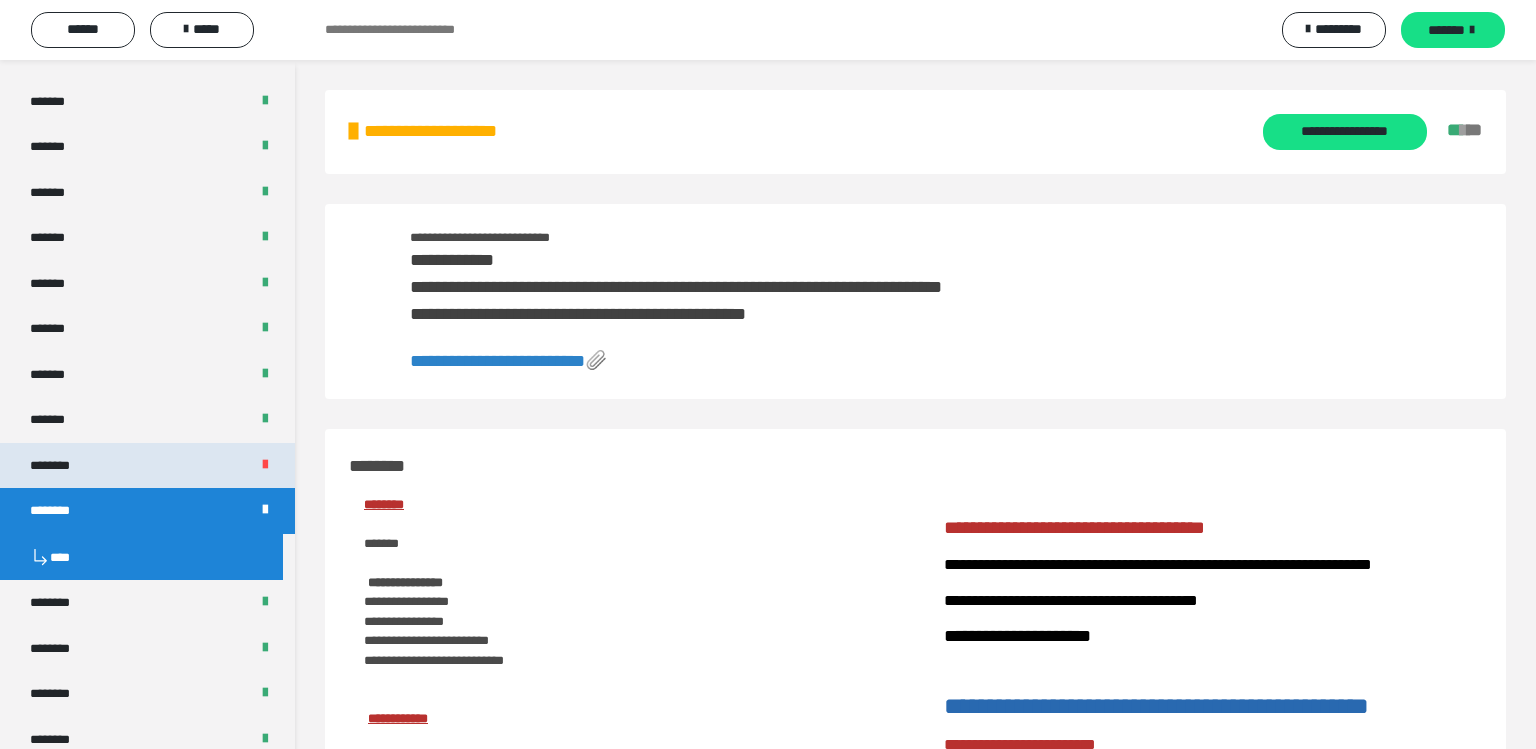 click on "********" at bounding box center (62, 466) 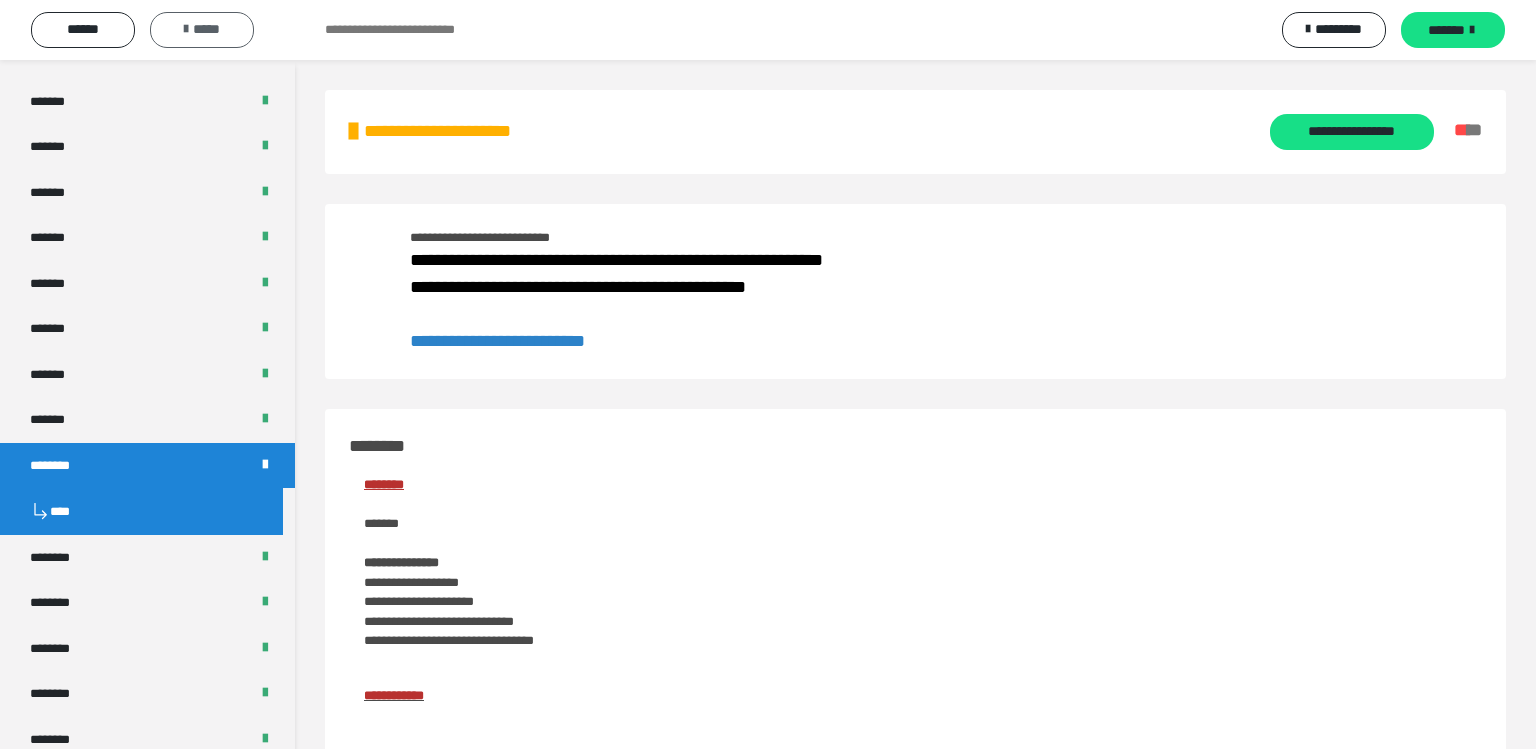 click on "*****" at bounding box center (202, 30) 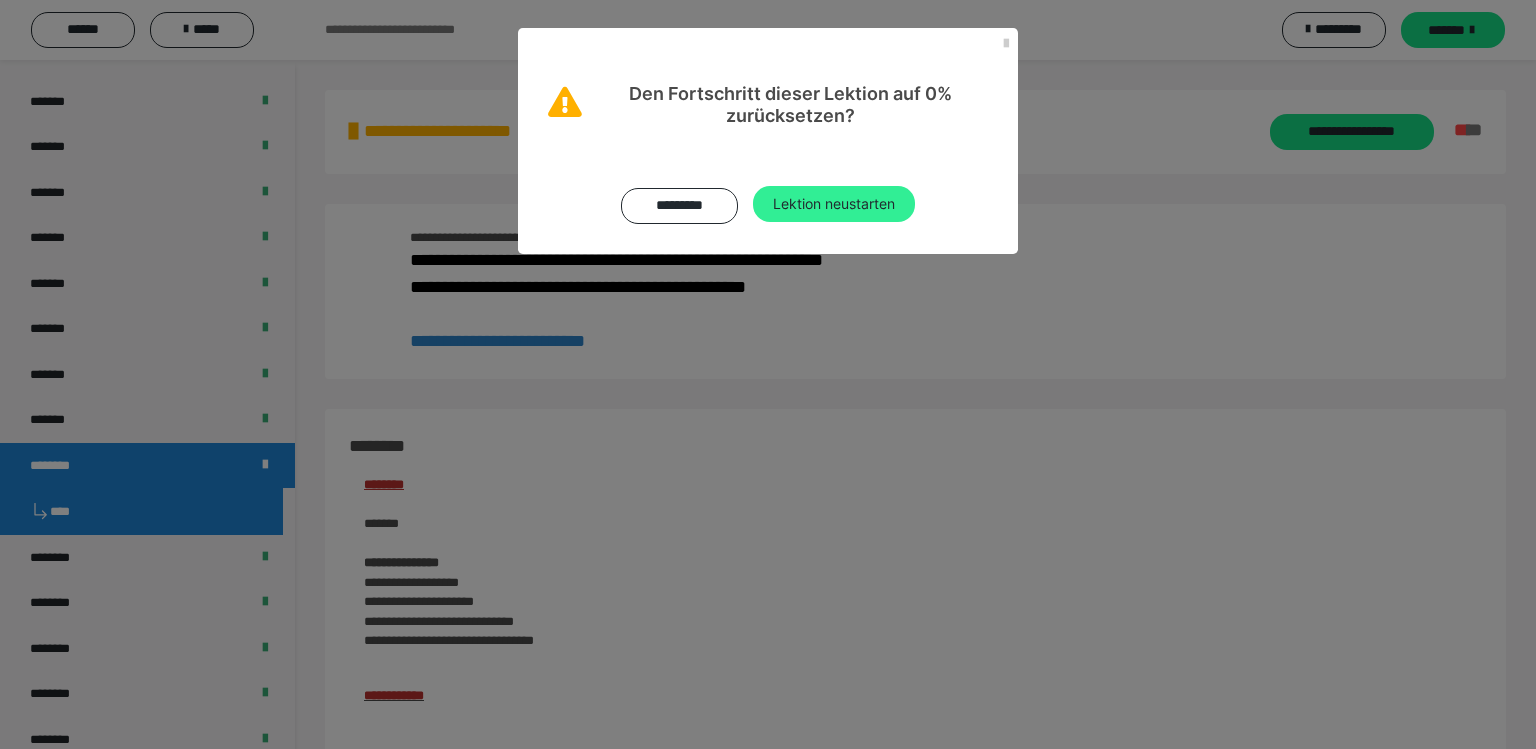 click on "Lektion neustarten" at bounding box center (834, 204) 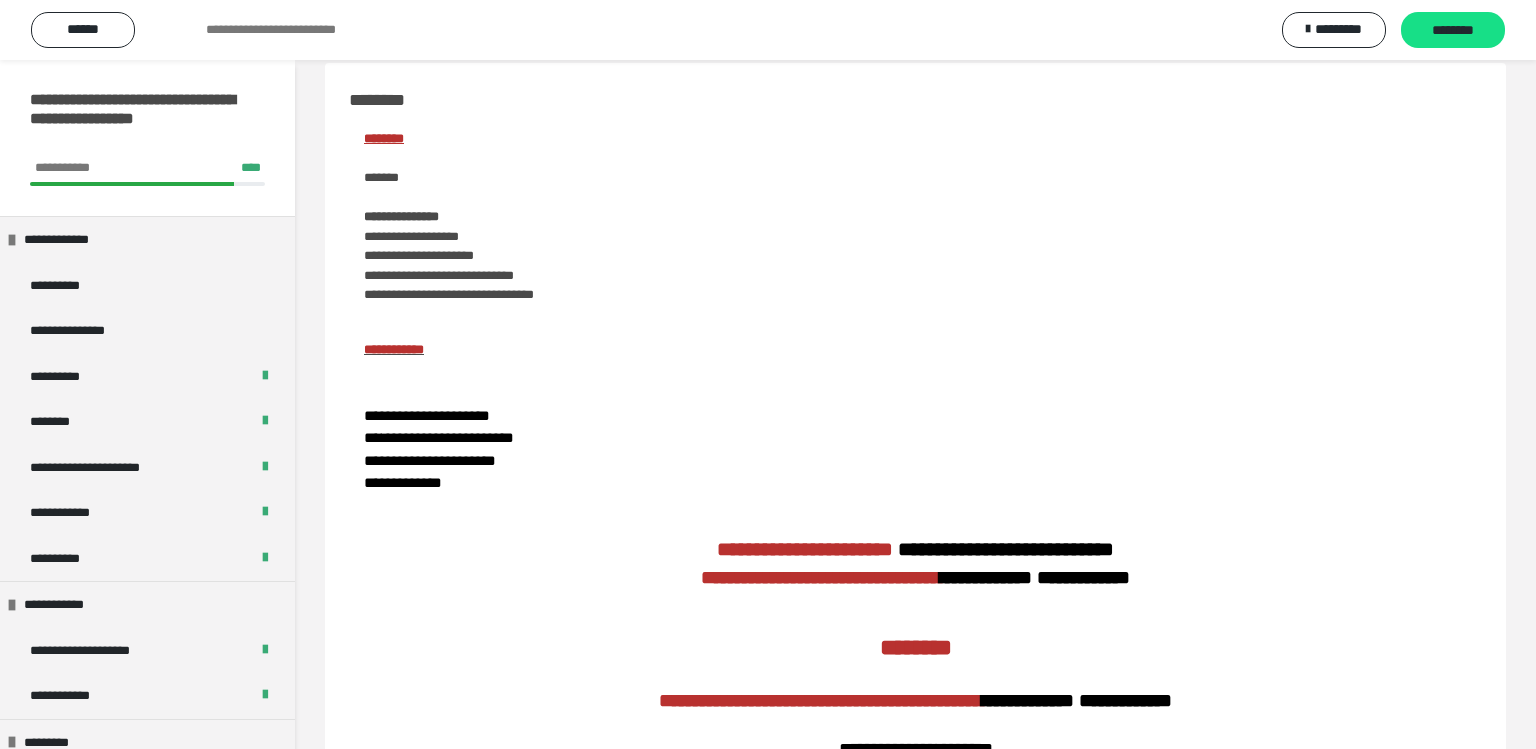 scroll, scrollTop: 60, scrollLeft: 0, axis: vertical 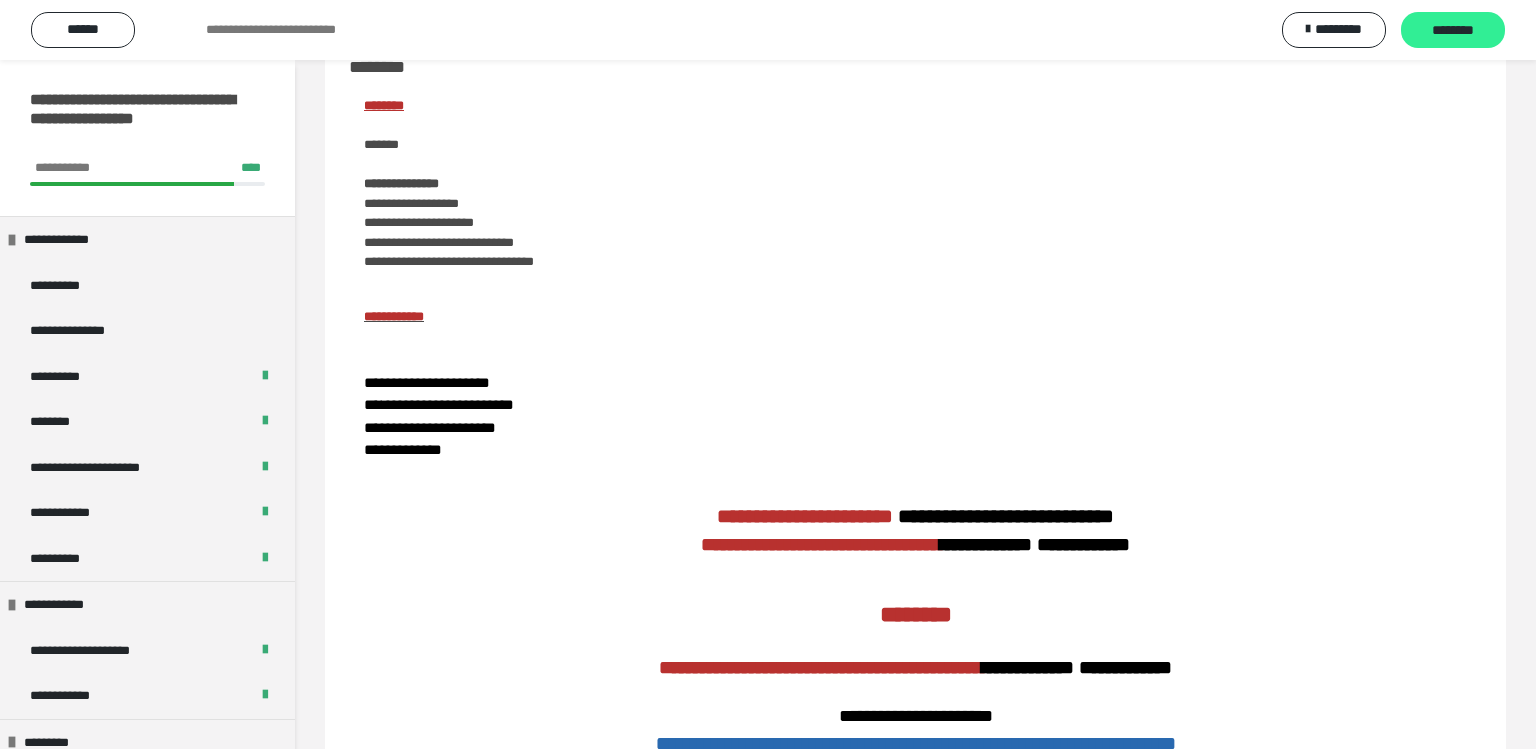 click on "********" at bounding box center (1453, 30) 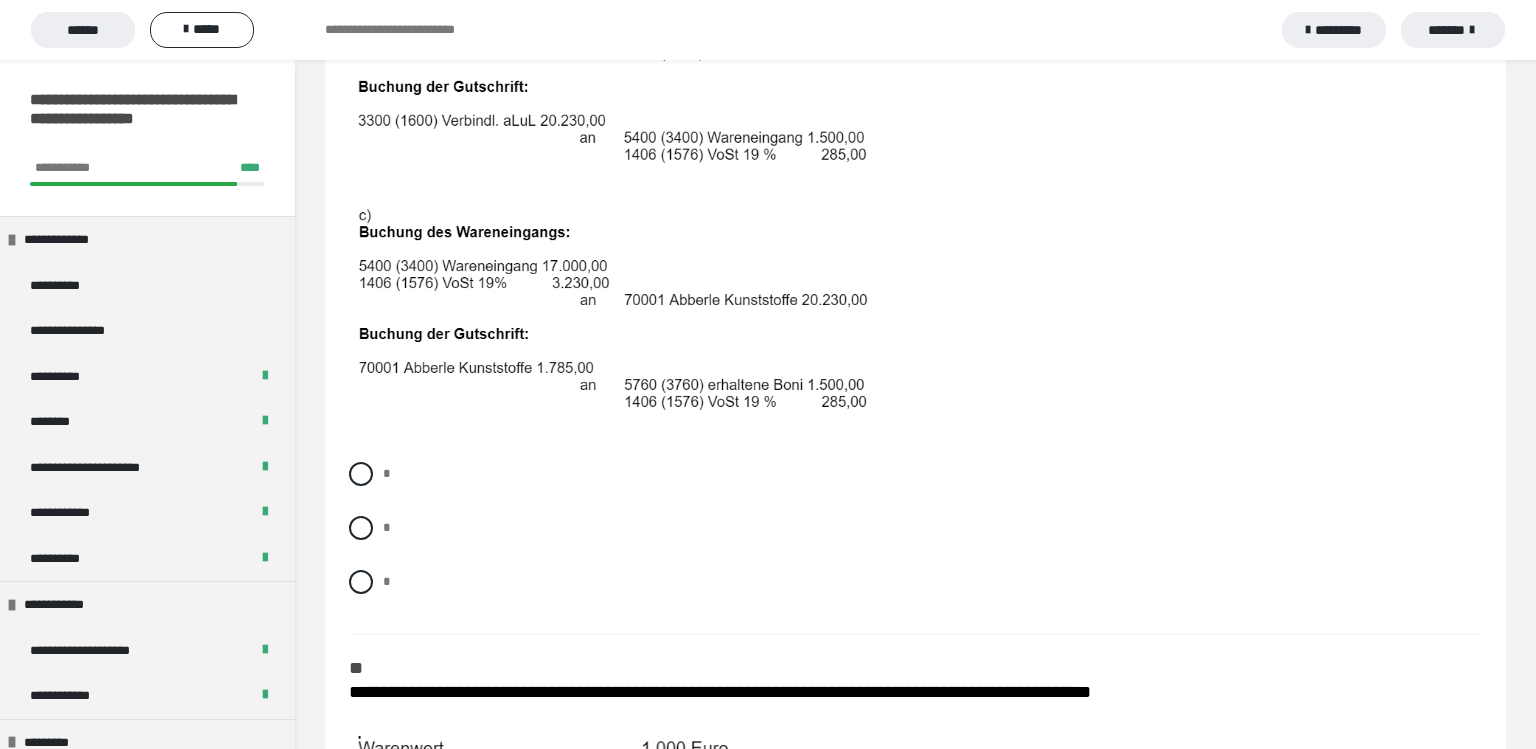 scroll, scrollTop: 858, scrollLeft: 0, axis: vertical 